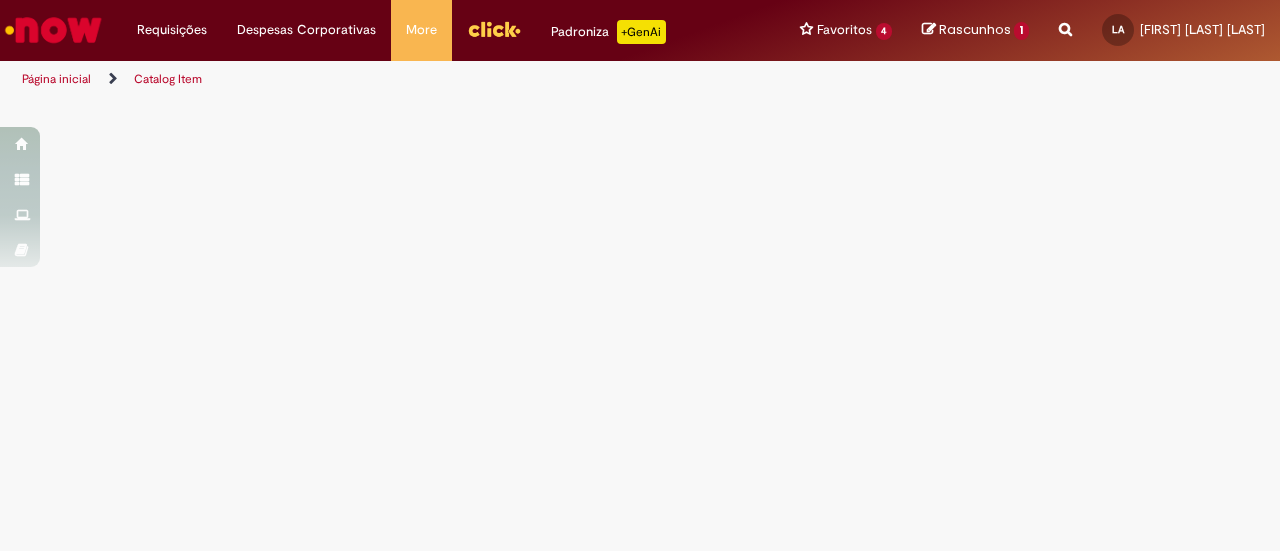 scroll, scrollTop: 0, scrollLeft: 0, axis: both 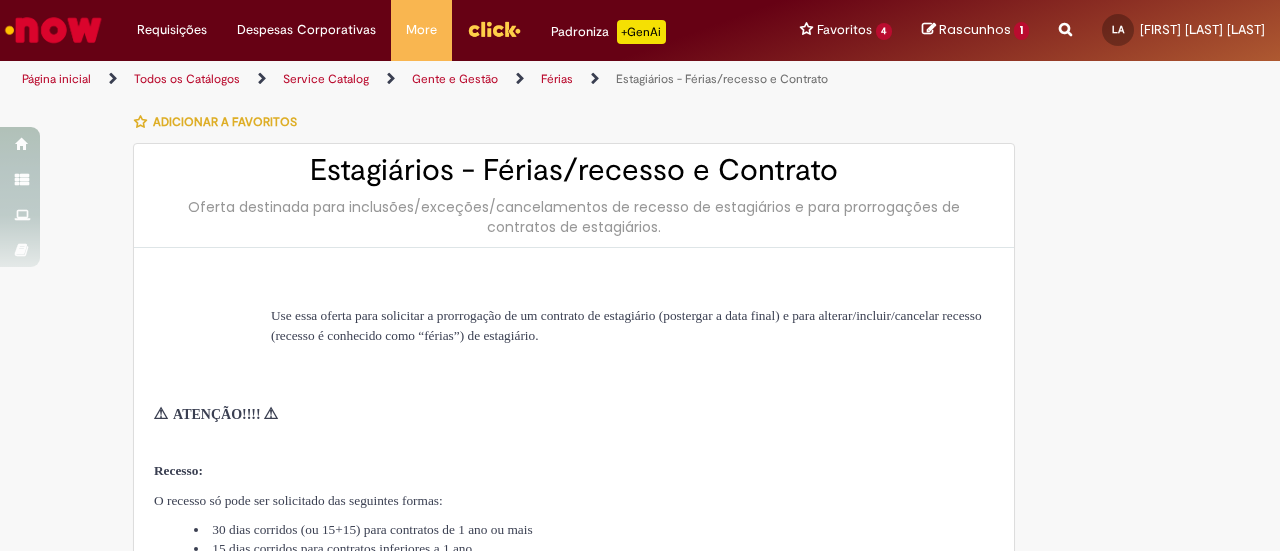 type on "********" 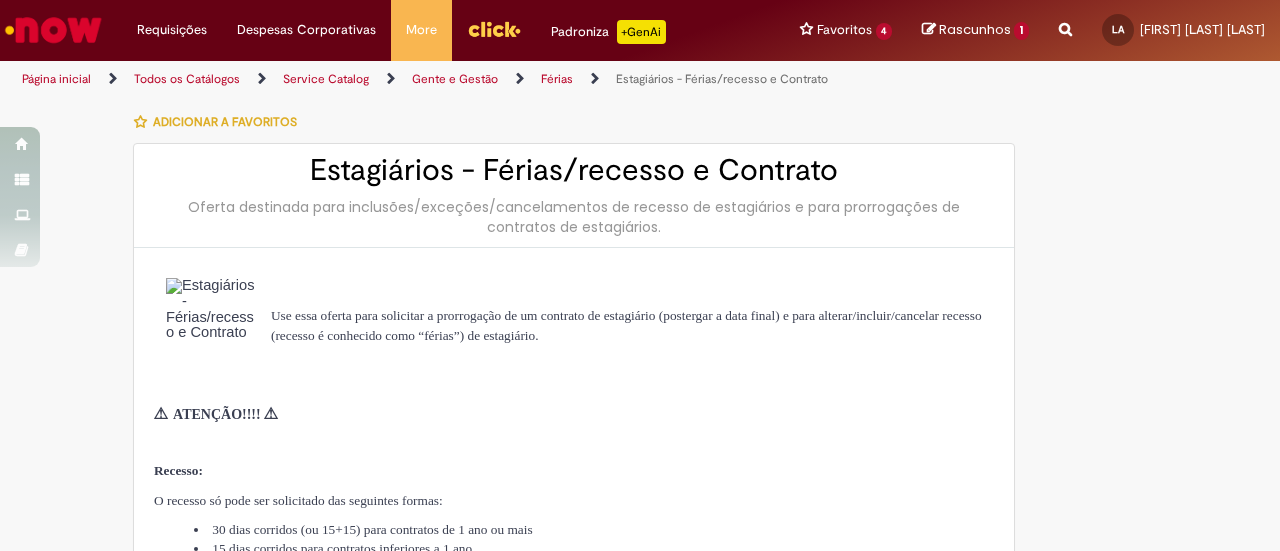 type on "**********" 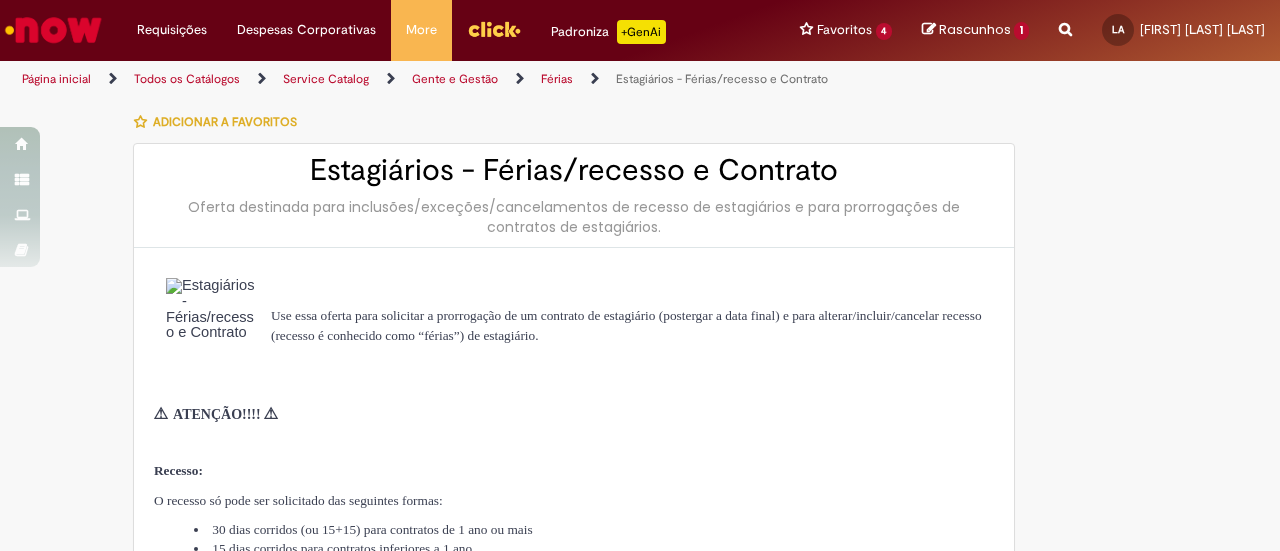 type on "**********" 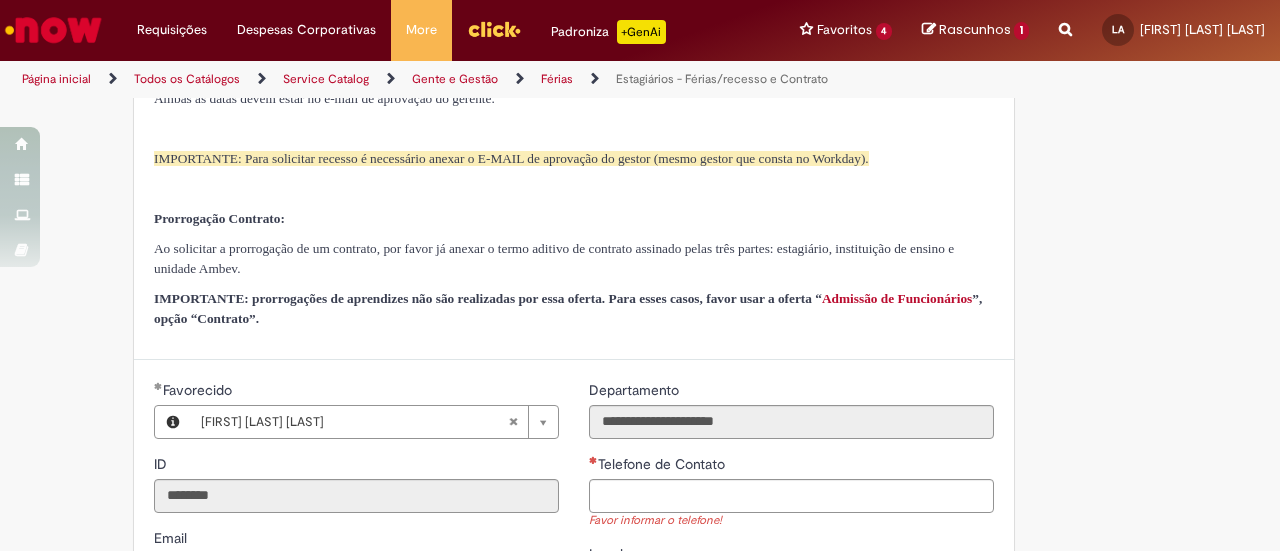 scroll, scrollTop: 600, scrollLeft: 0, axis: vertical 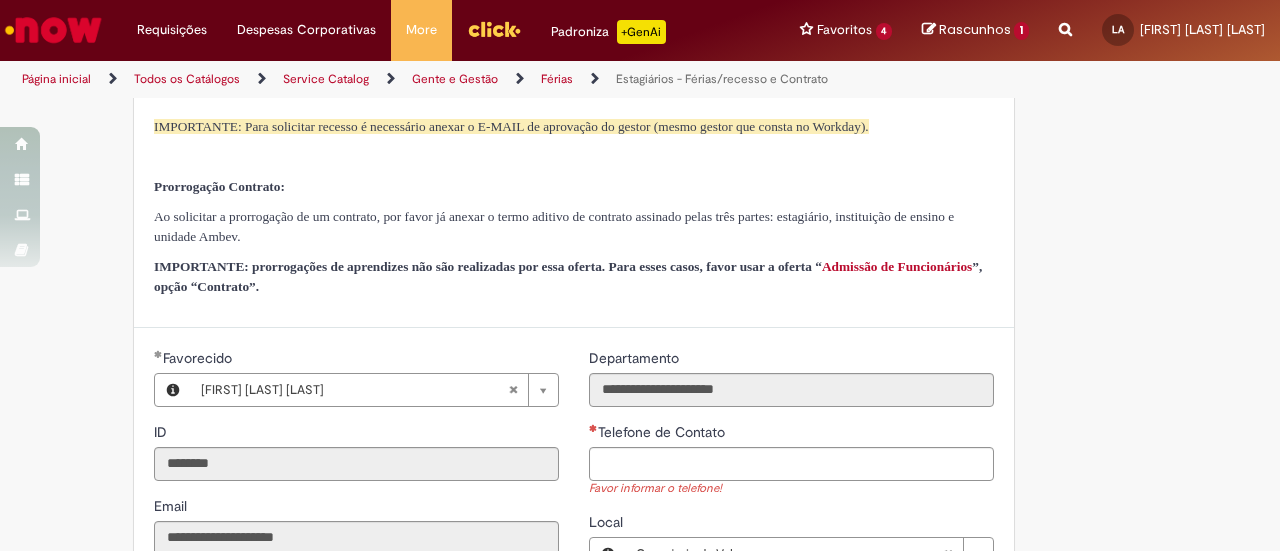 click at bounding box center [53, 30] 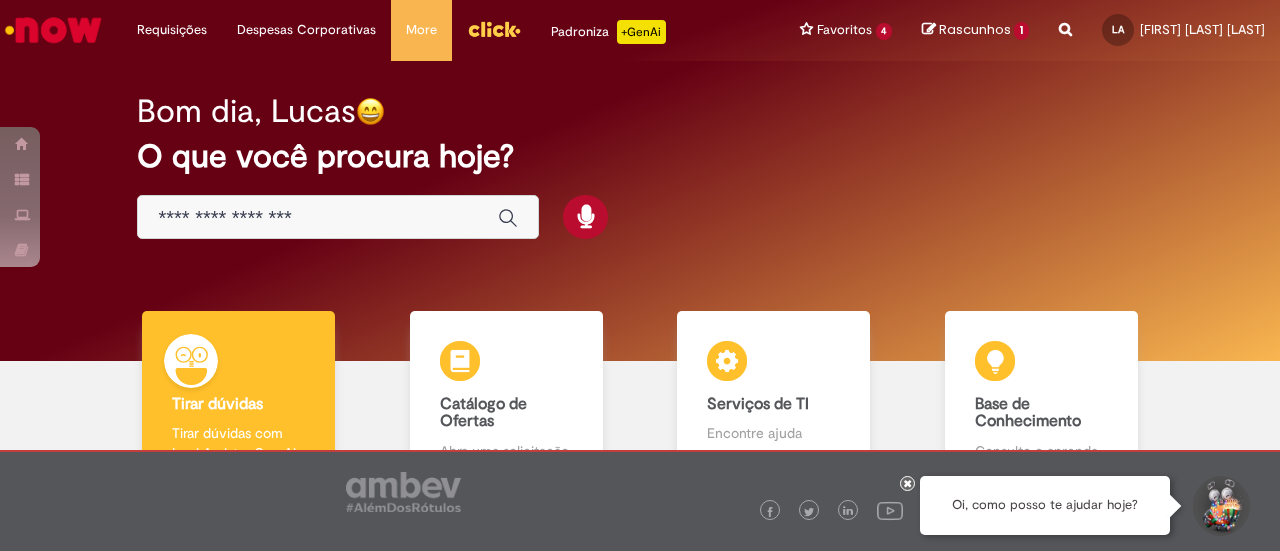 scroll, scrollTop: 0, scrollLeft: 0, axis: both 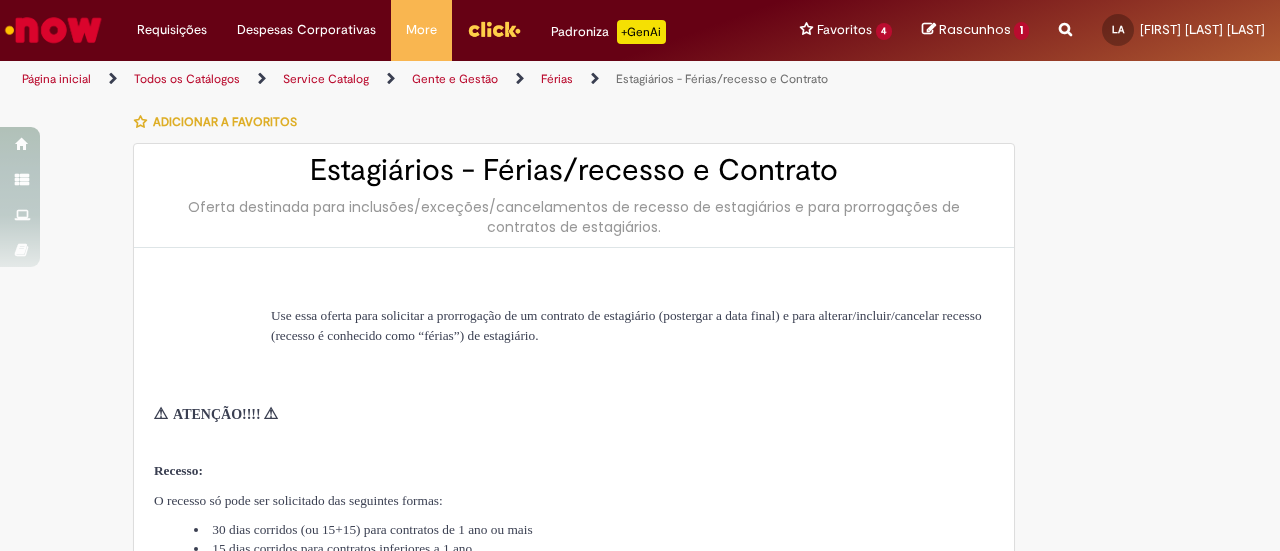 type on "********" 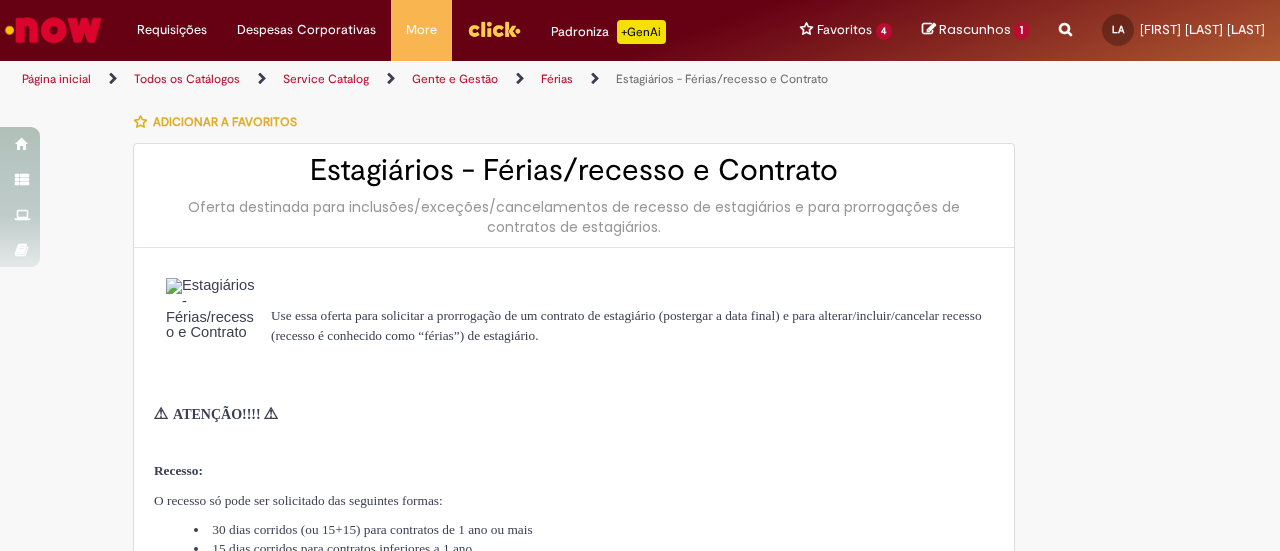 type on "**********" 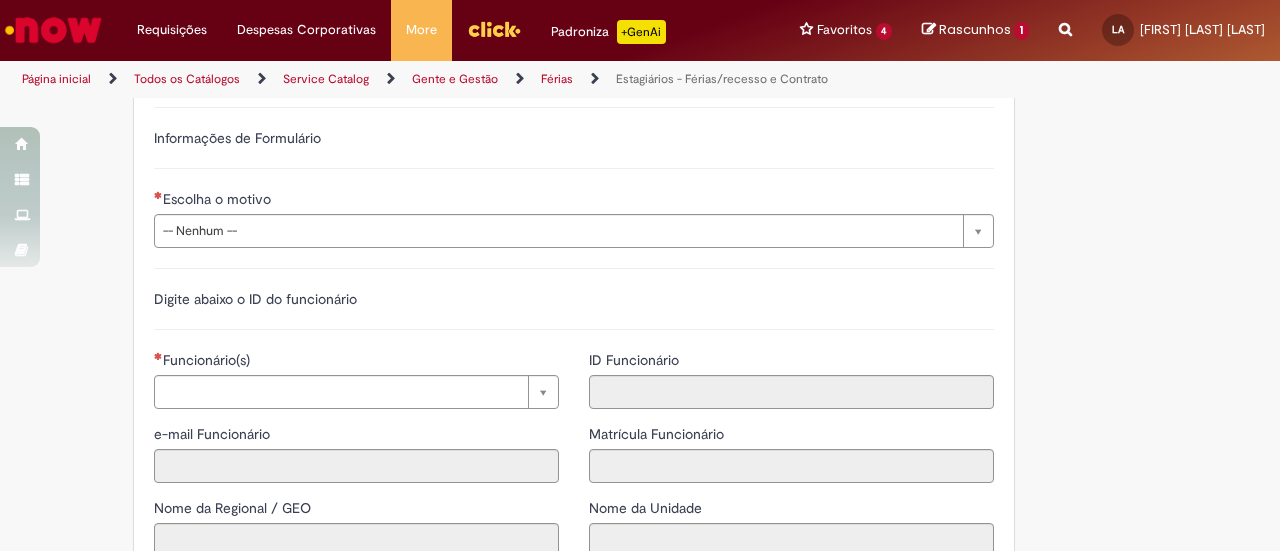scroll, scrollTop: 1205, scrollLeft: 0, axis: vertical 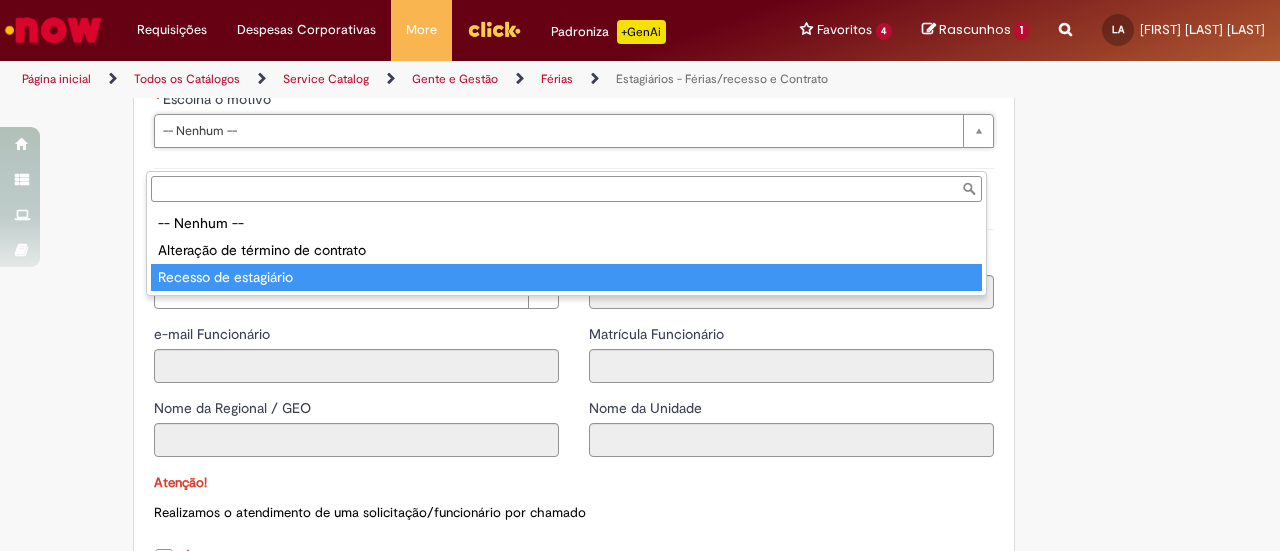 type on "**********" 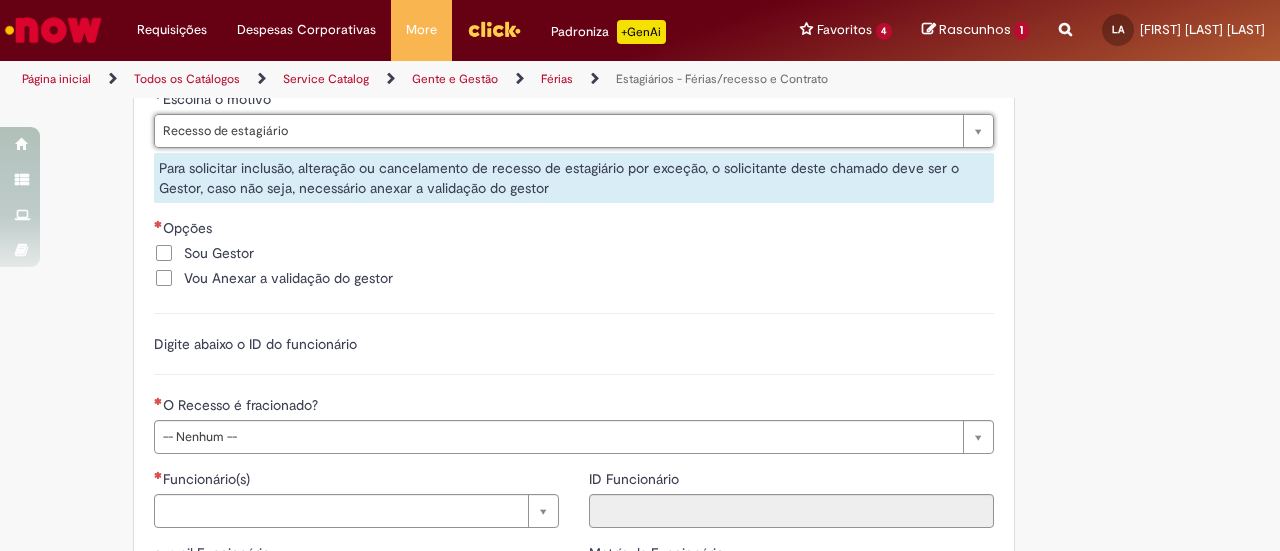 click on "Vou Anexar a validação do gestor" at bounding box center (288, 278) 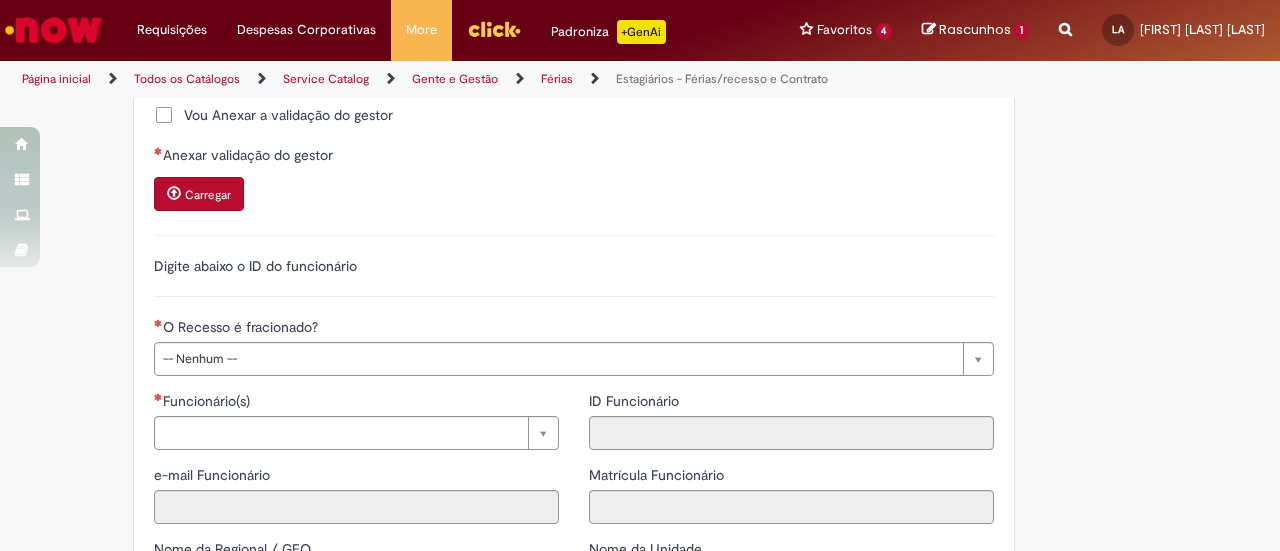 scroll, scrollTop: 1405, scrollLeft: 0, axis: vertical 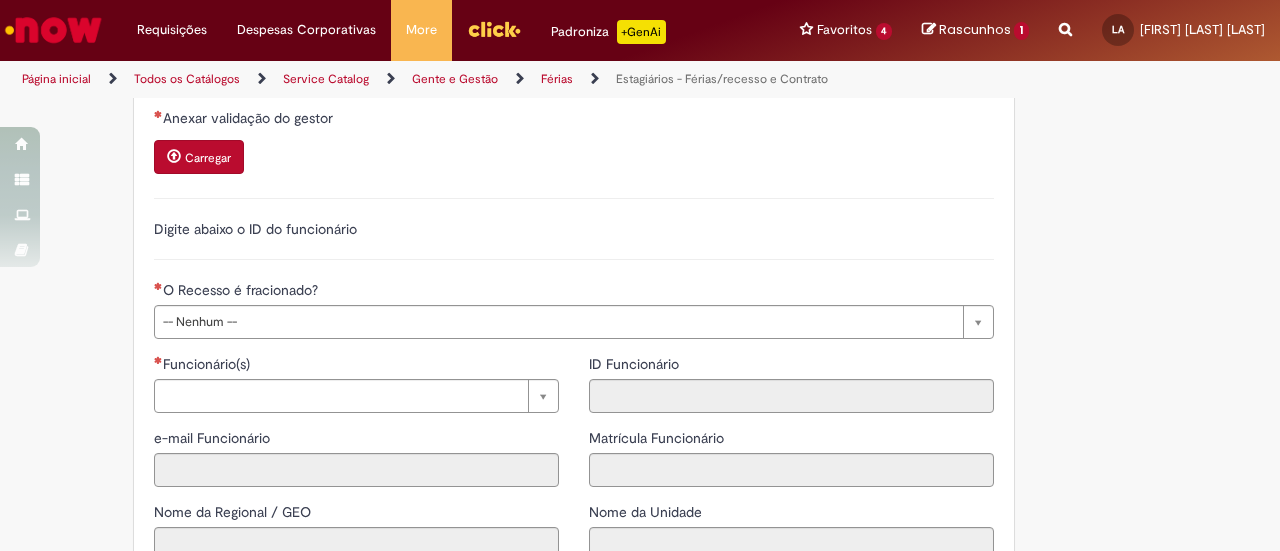 click on "Carregar" at bounding box center (208, 158) 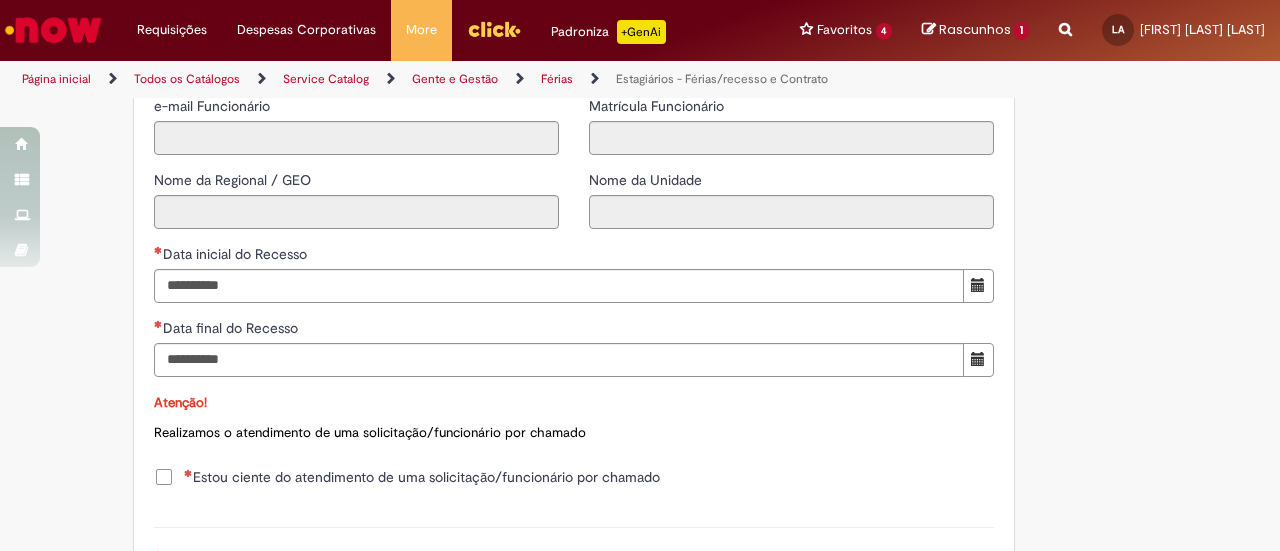 scroll, scrollTop: 1705, scrollLeft: 0, axis: vertical 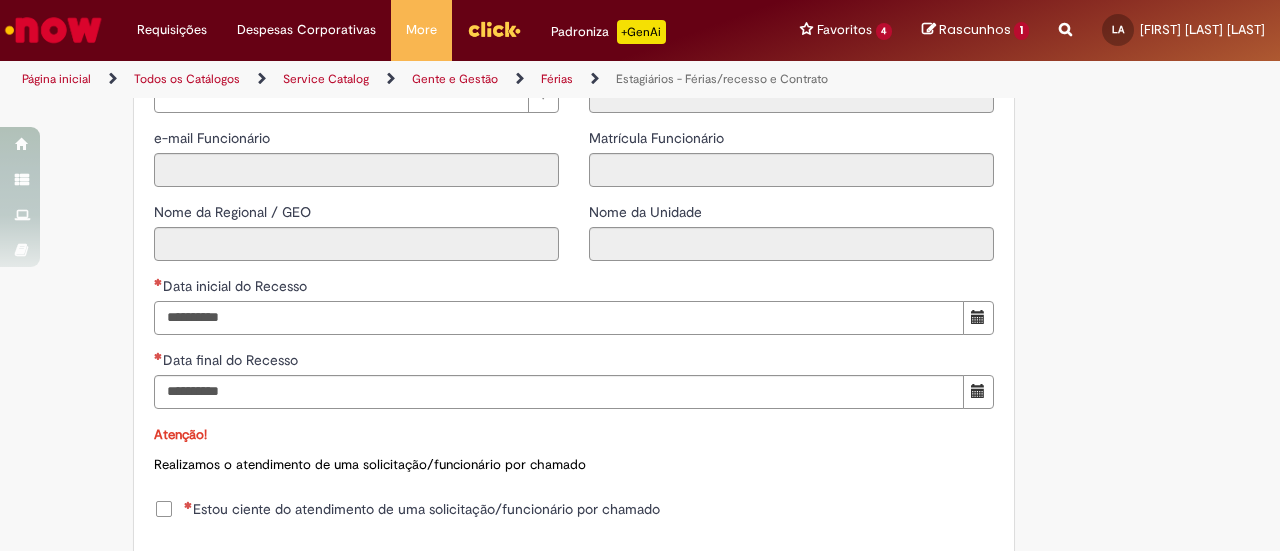 click on "Data inicial do Recesso" at bounding box center (559, 318) 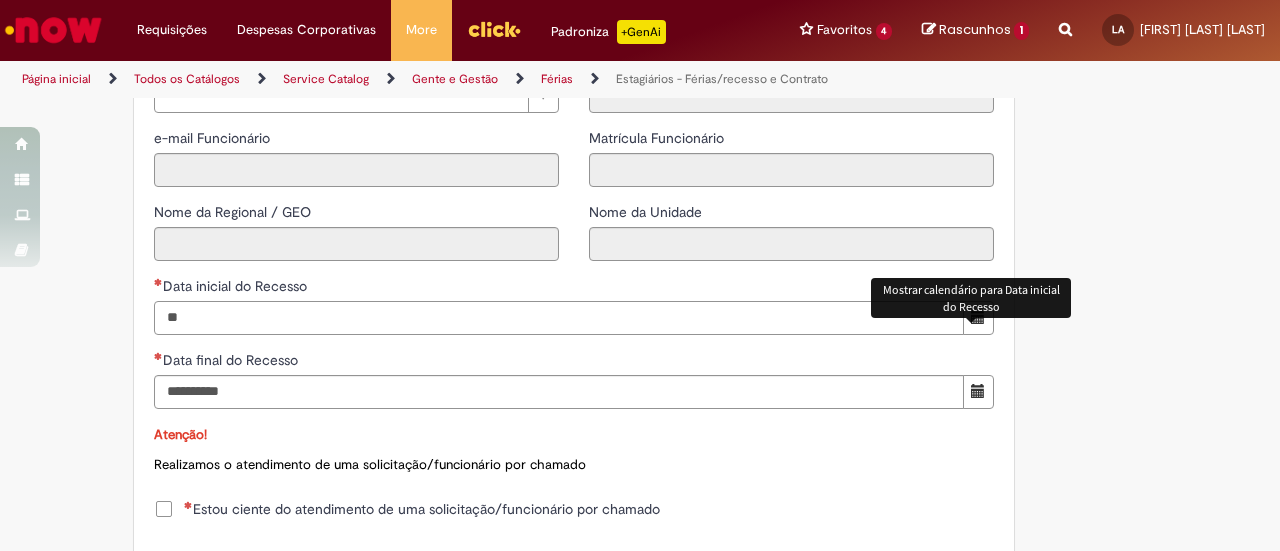 type on "**" 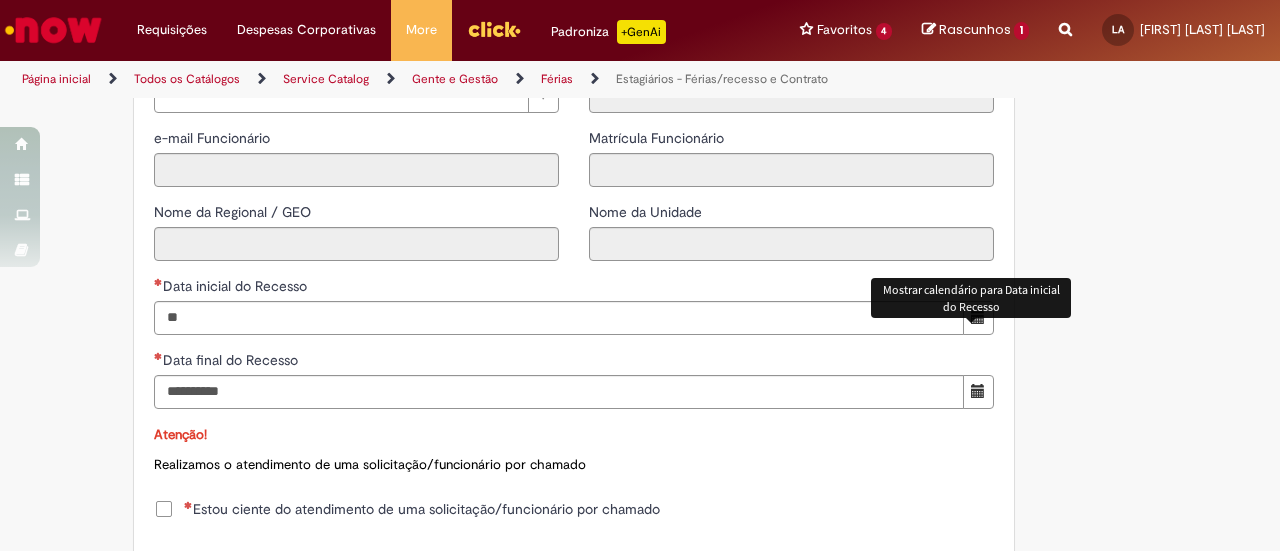 click at bounding box center [978, 318] 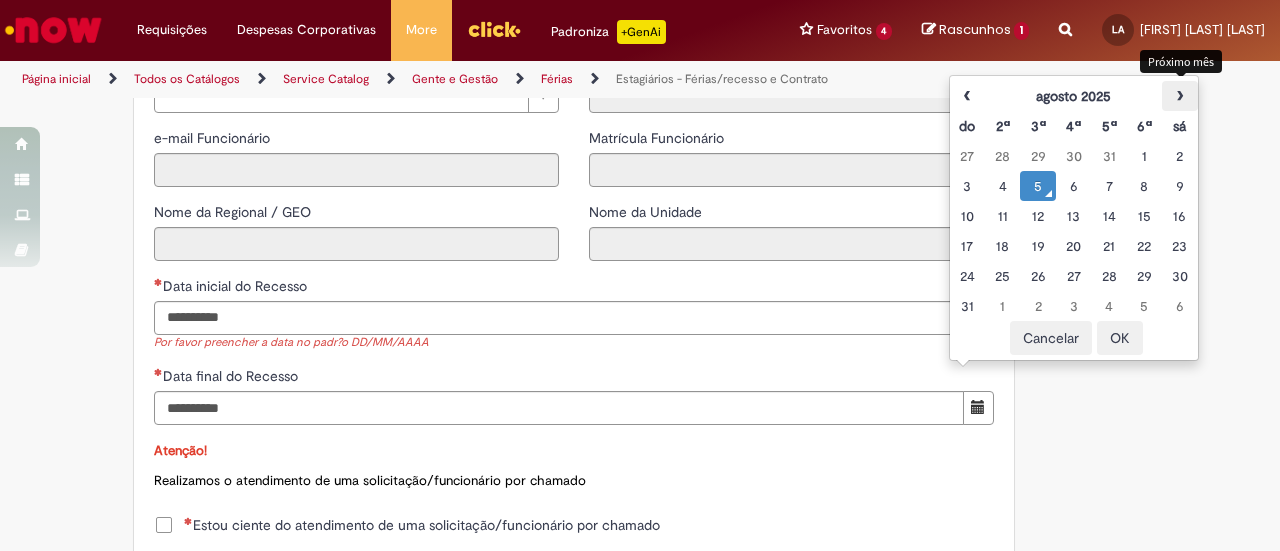 click on "›" at bounding box center (1179, 96) 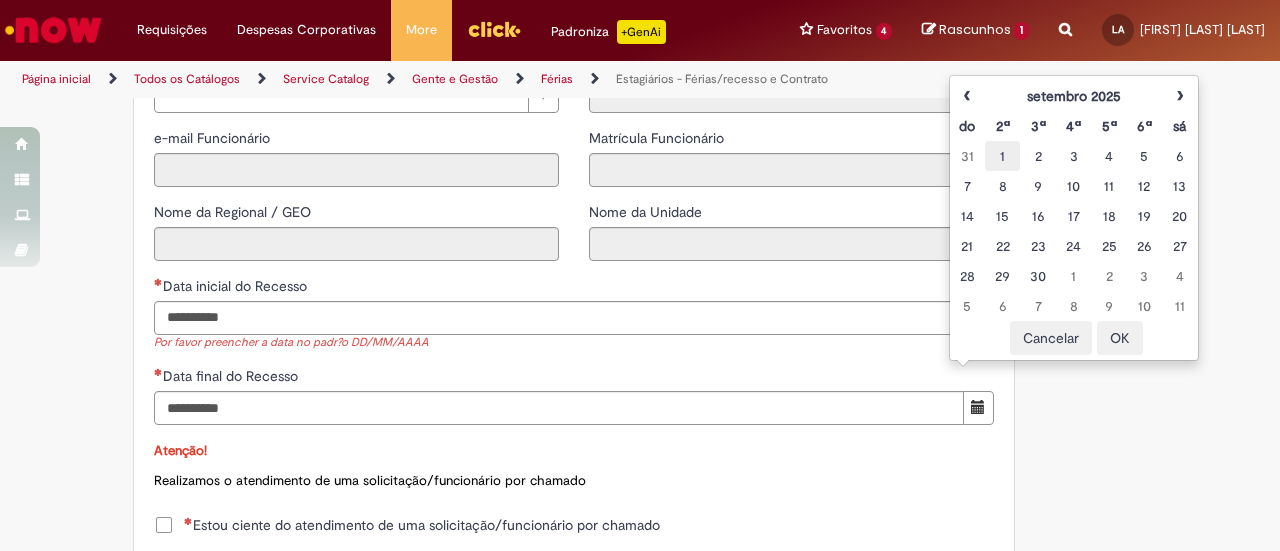 click on "1" at bounding box center (1002, 156) 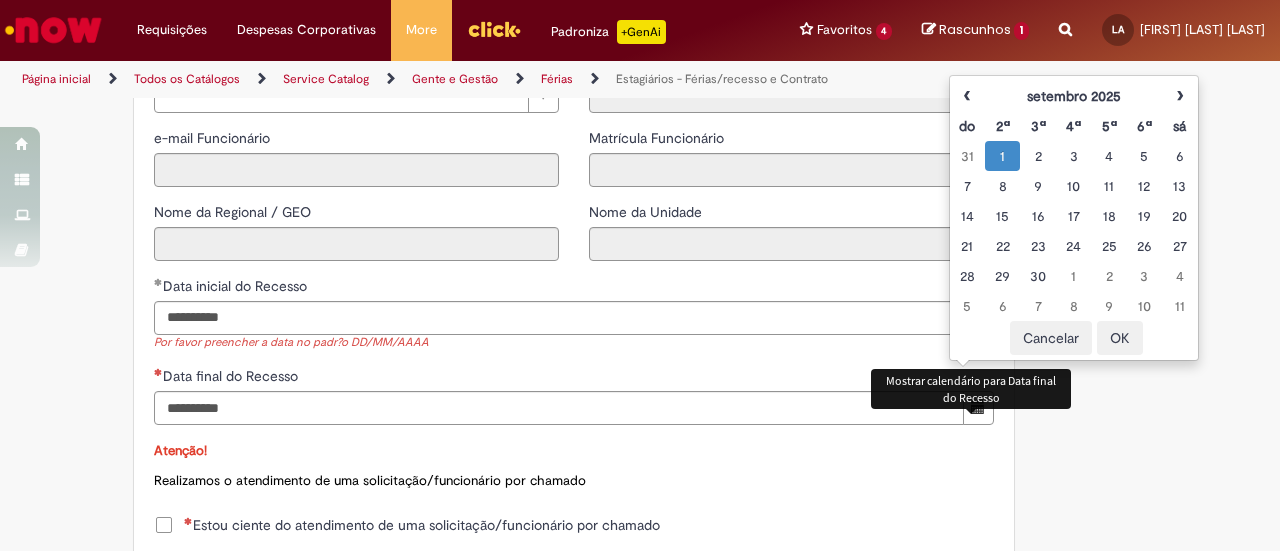 click on "**********" at bounding box center [574, 416] 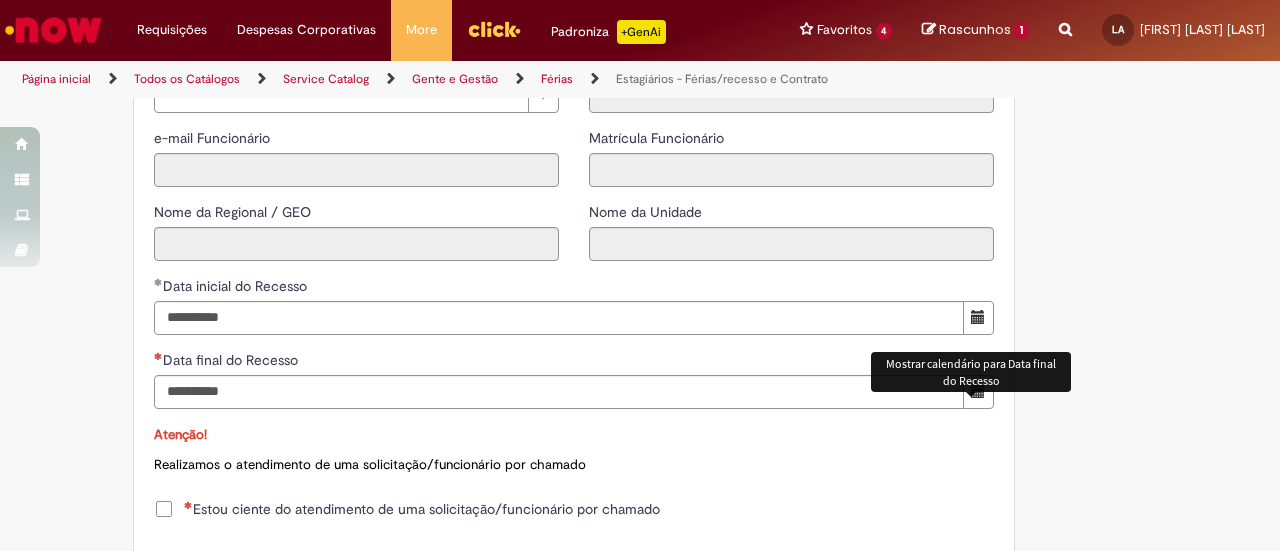 click at bounding box center (978, 391) 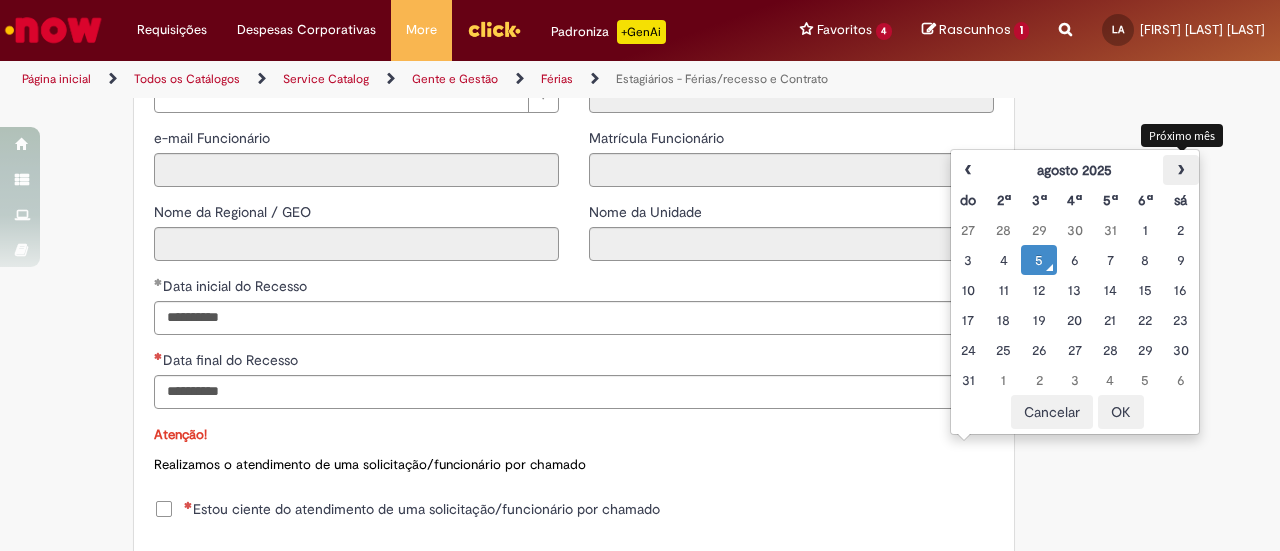 click on "›" at bounding box center (1180, 170) 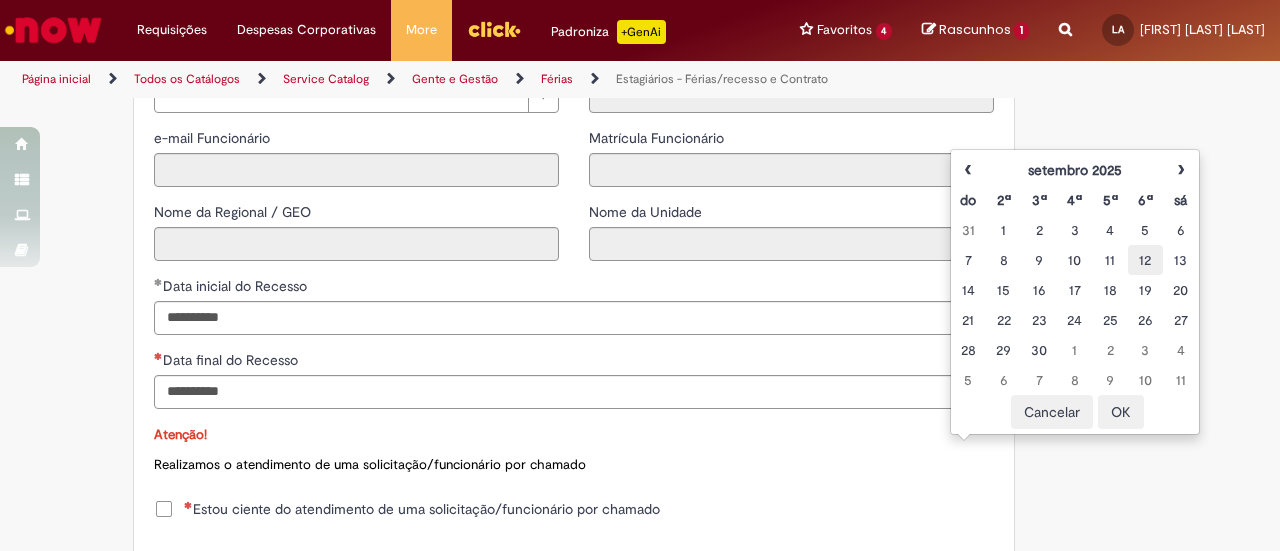 click on "12" at bounding box center [1145, 260] 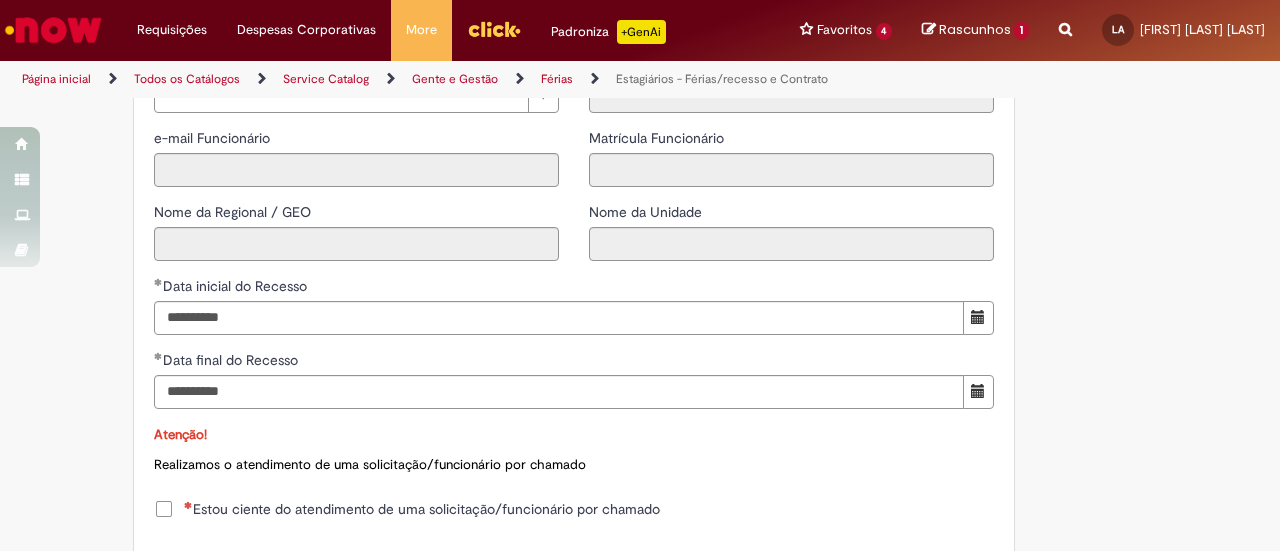 click on "**********" at bounding box center (574, 407) 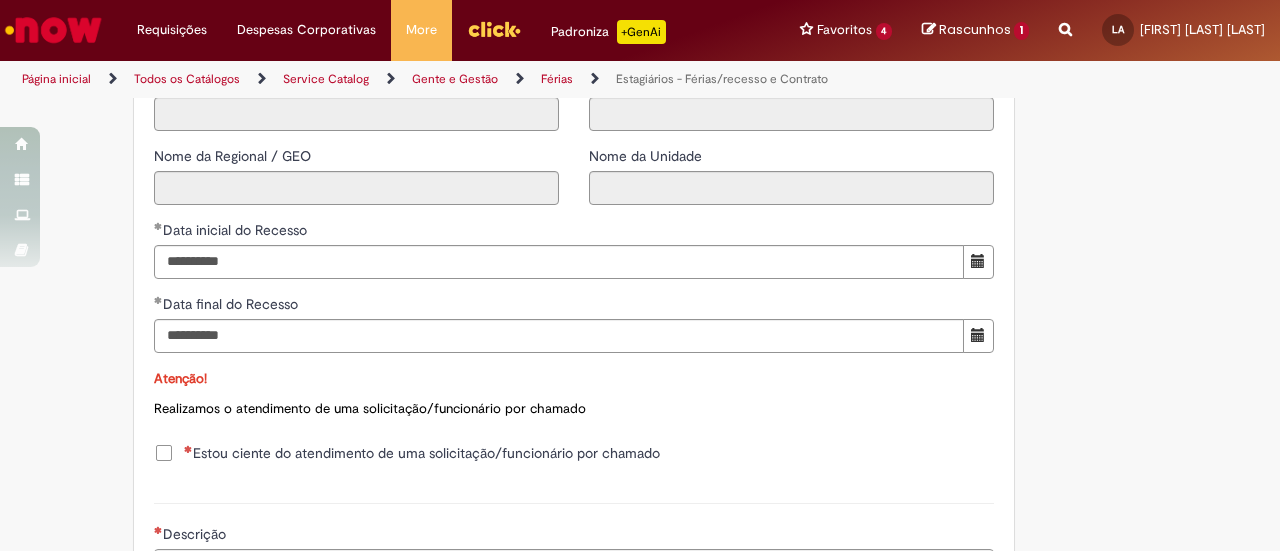 scroll, scrollTop: 1805, scrollLeft: 0, axis: vertical 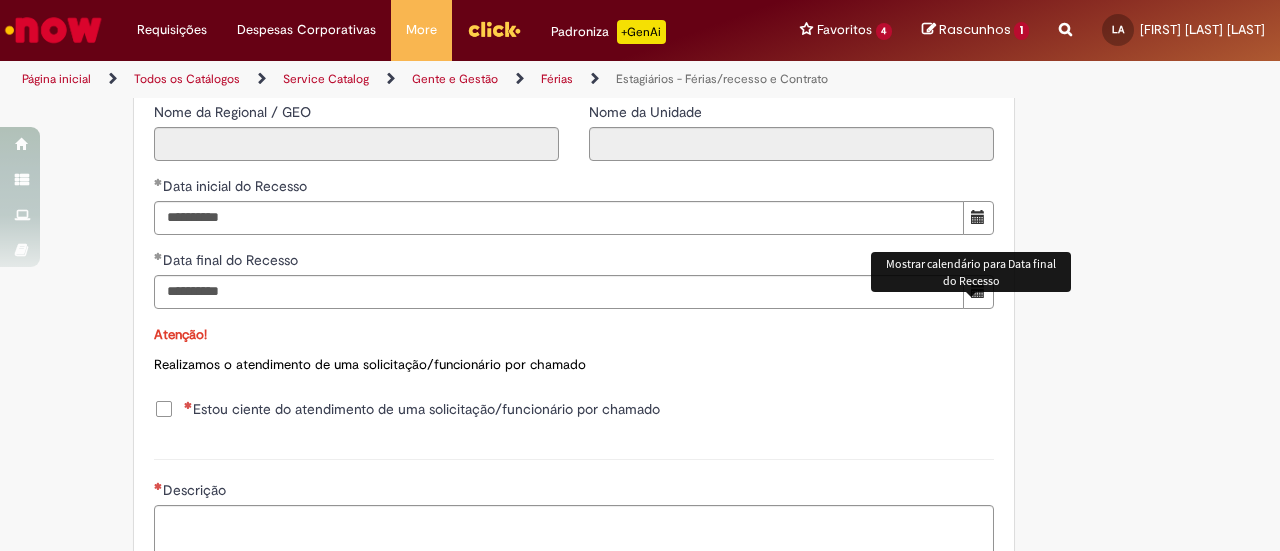 click at bounding box center (978, 292) 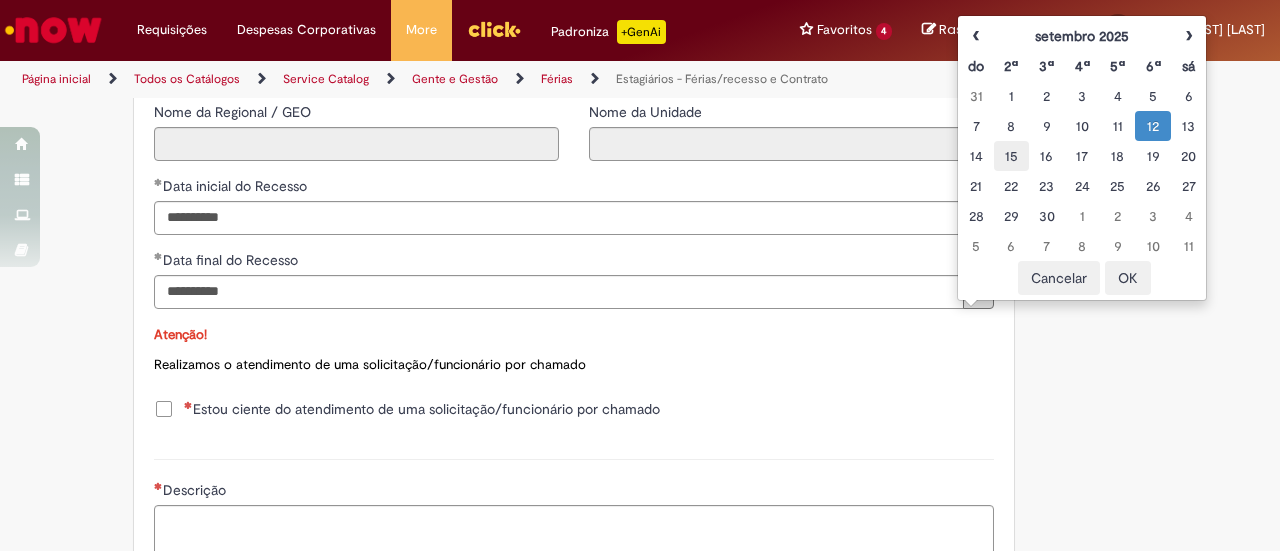 click on "15" at bounding box center [1011, 156] 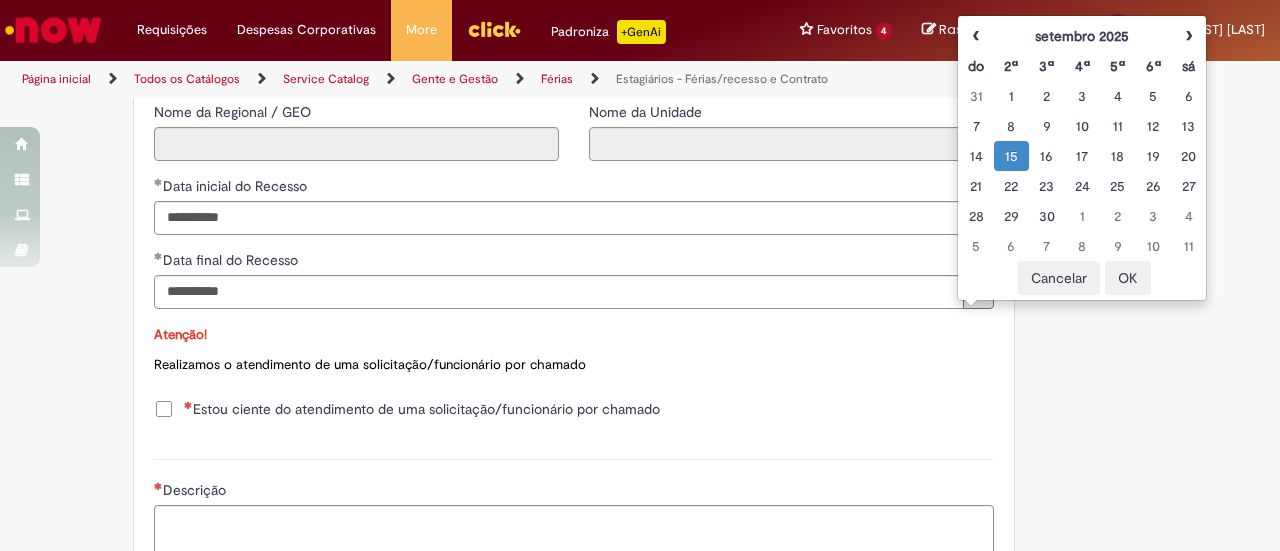 click on "OK" at bounding box center (1128, 278) 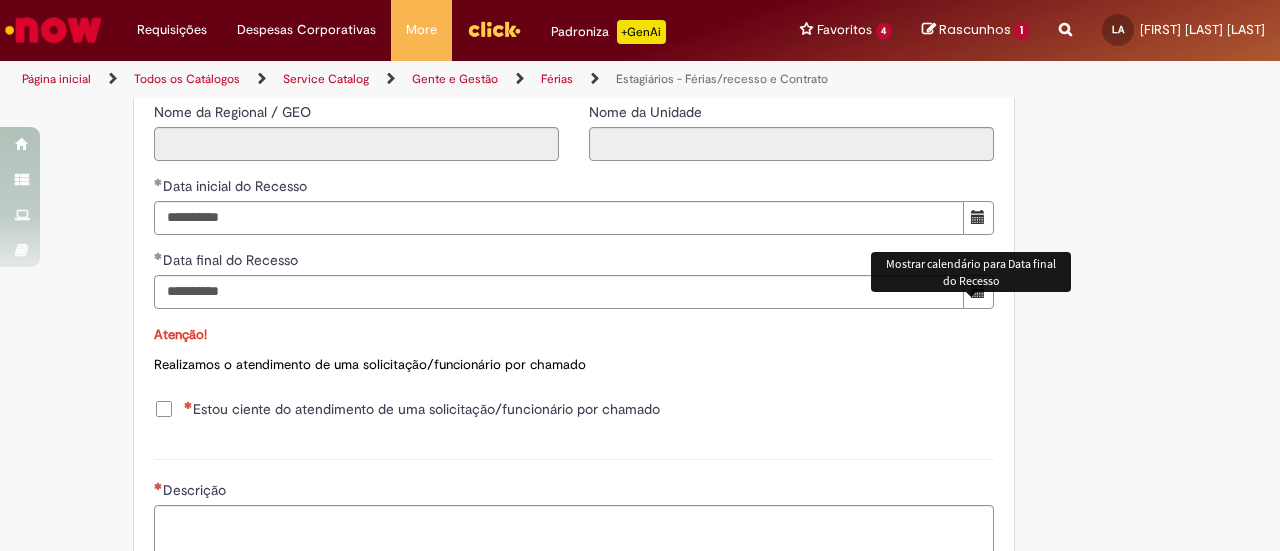 click on "Atenção!" at bounding box center [574, 334] 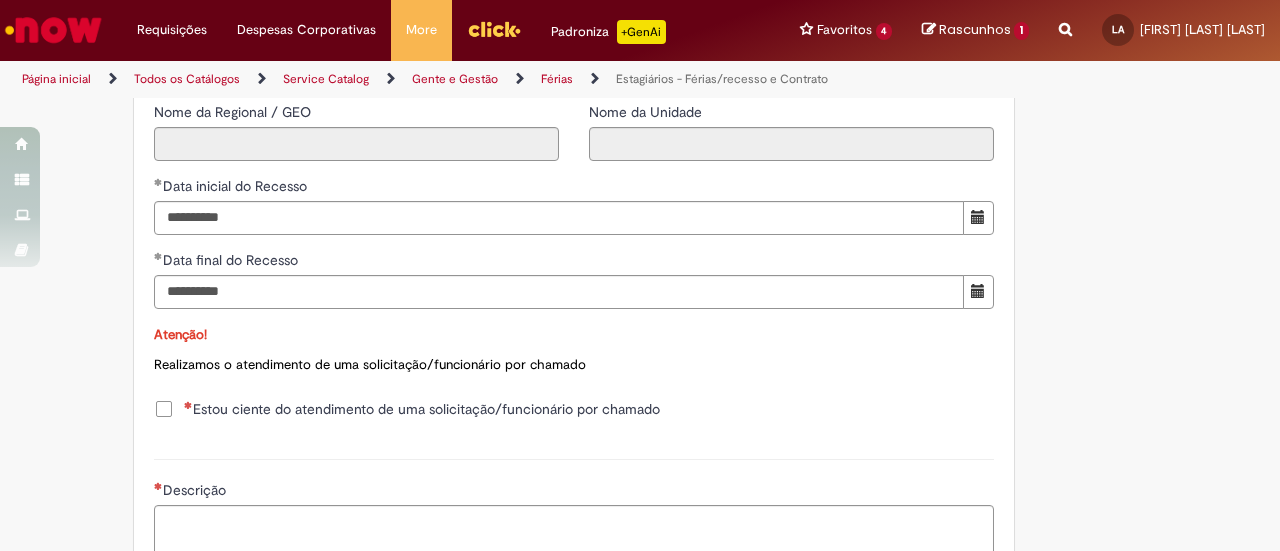 click on "Estou ciente do atendimento de uma solicitação/funcionário por chamado" at bounding box center [422, 409] 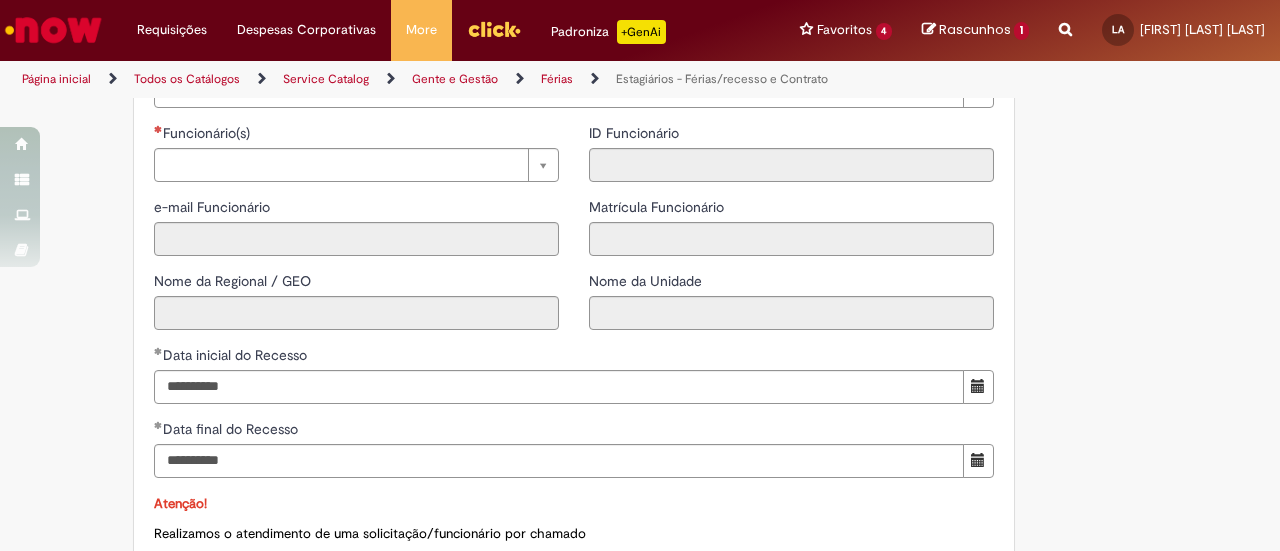 scroll, scrollTop: 1605, scrollLeft: 0, axis: vertical 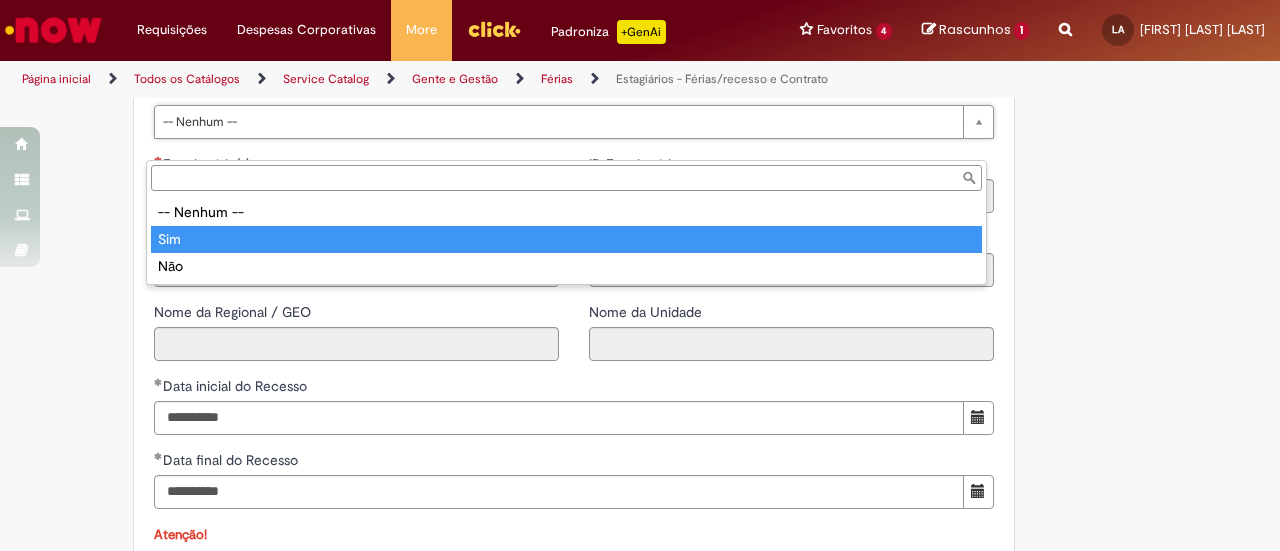type on "***" 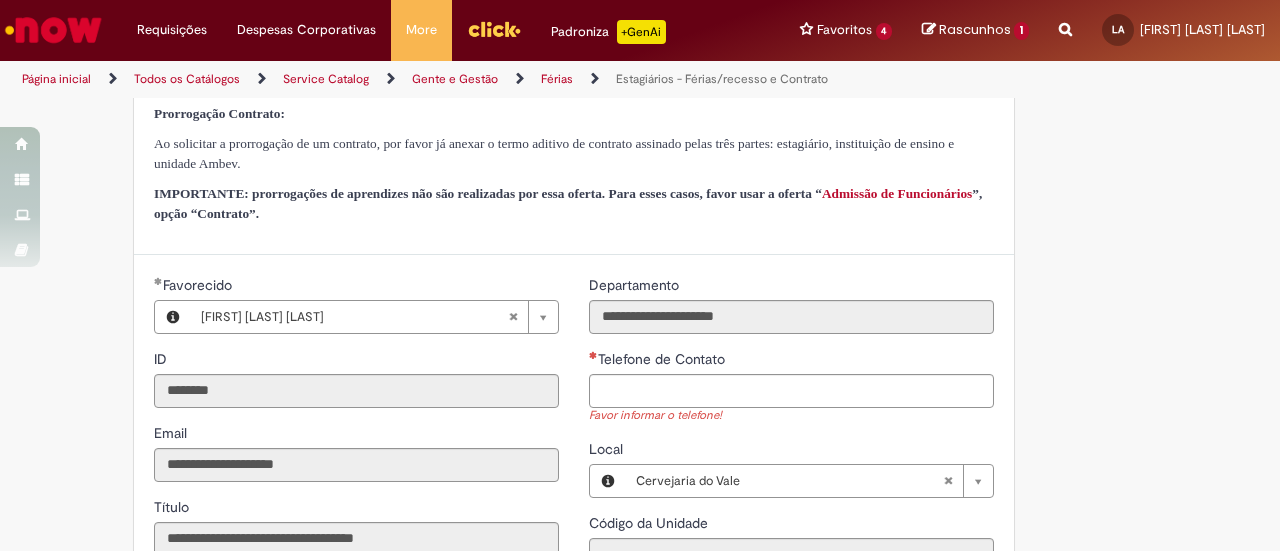 scroll, scrollTop: 705, scrollLeft: 0, axis: vertical 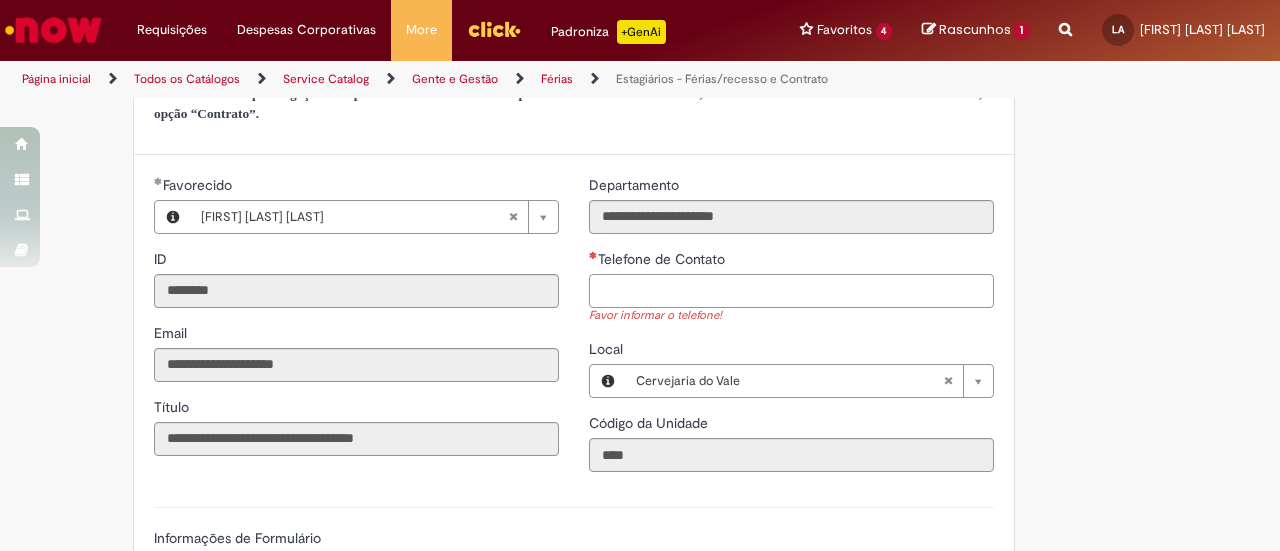 click on "Telefone de Contato" at bounding box center [791, 291] 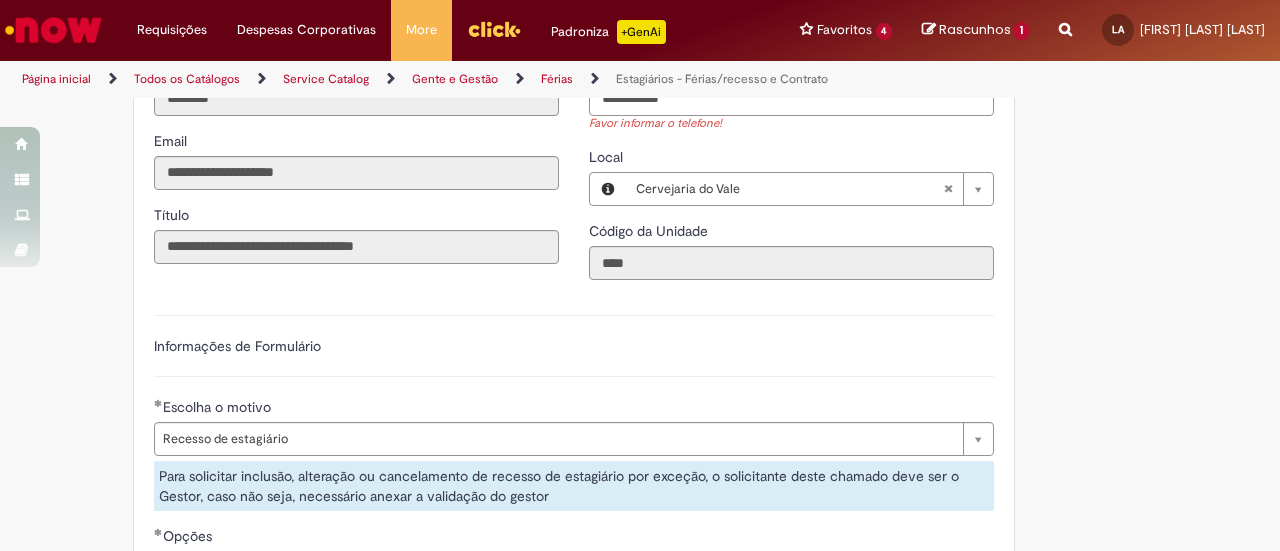 scroll, scrollTop: 905, scrollLeft: 0, axis: vertical 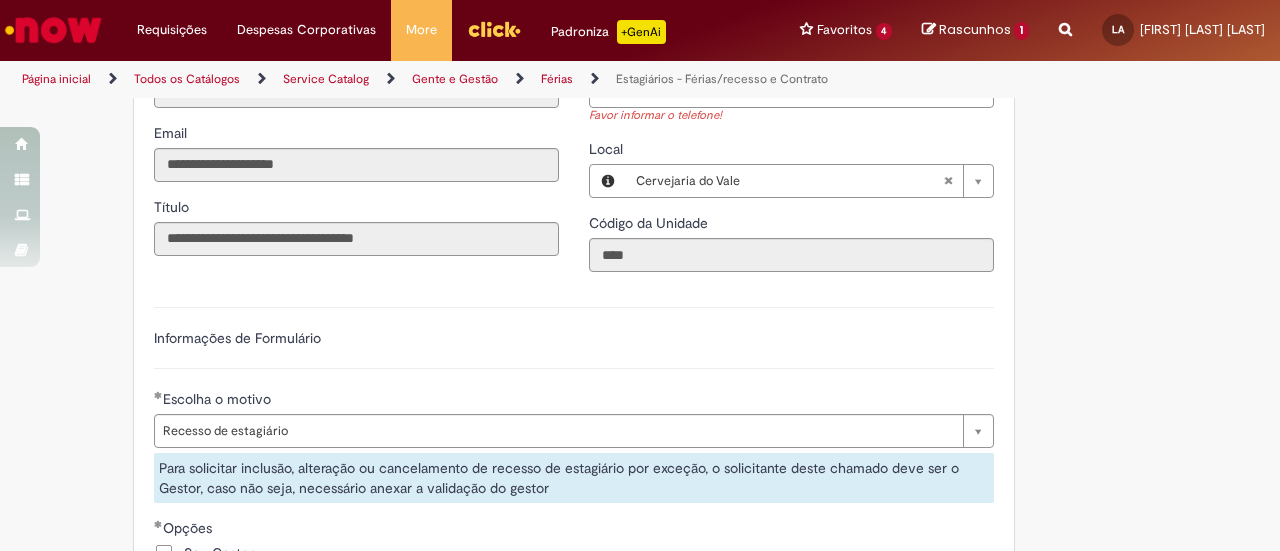 type on "**********" 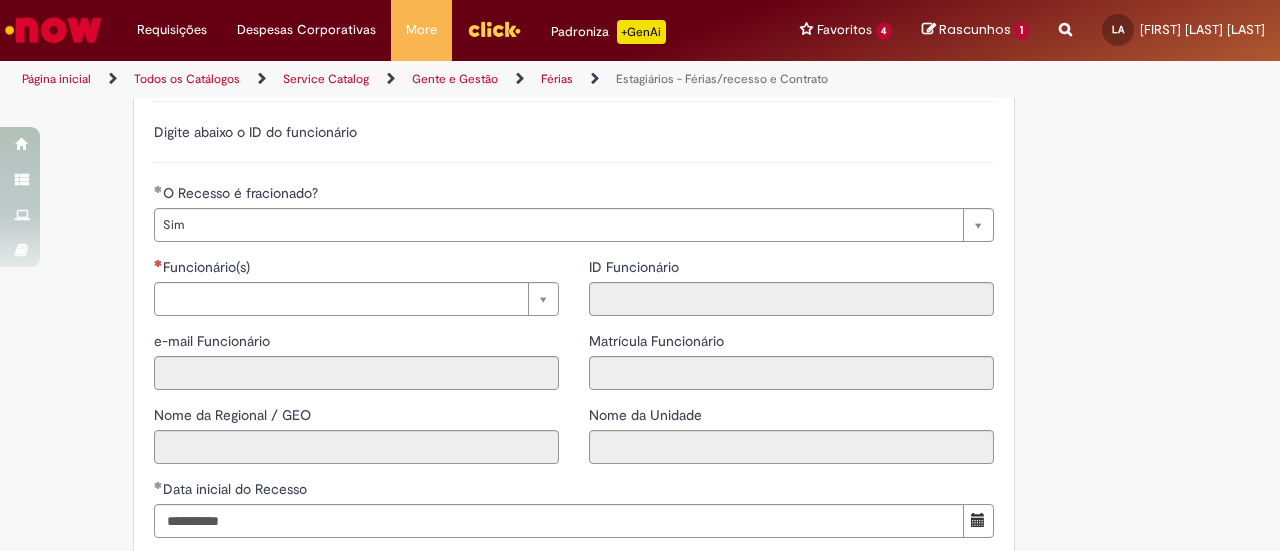 scroll, scrollTop: 1605, scrollLeft: 0, axis: vertical 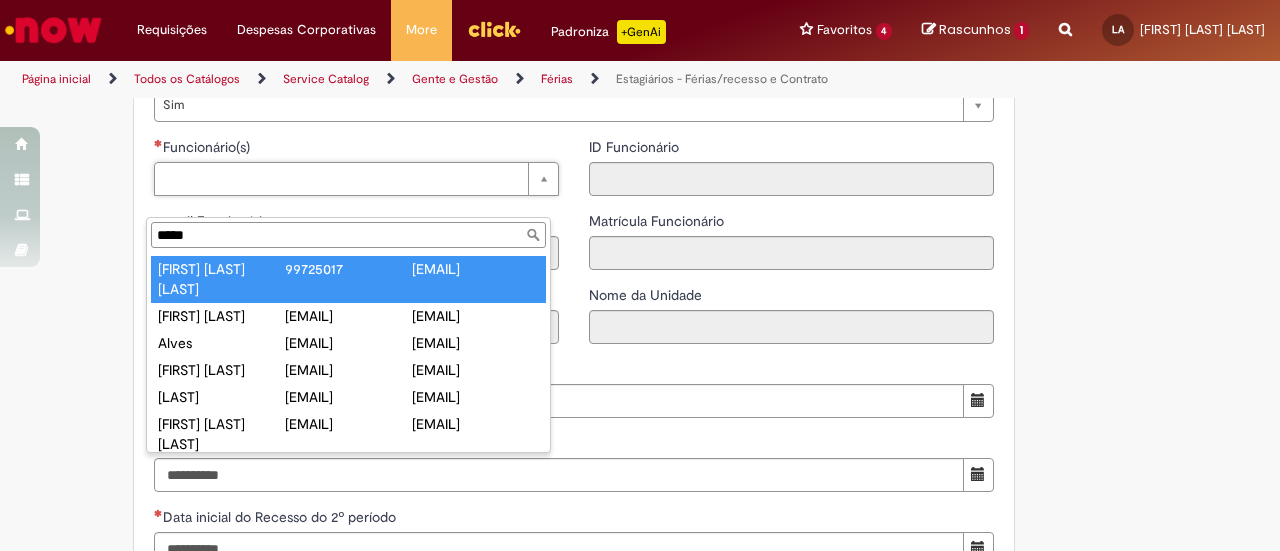 drag, startPoint x: 200, startPoint y: 232, endPoint x: 122, endPoint y: 231, distance: 78.00641 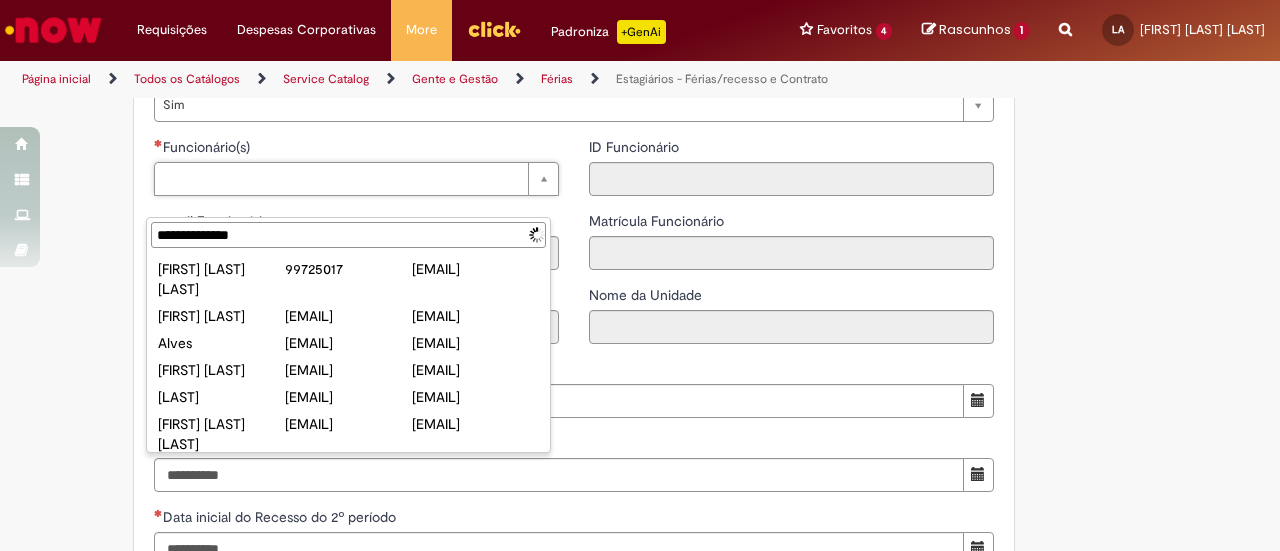 type on "**********" 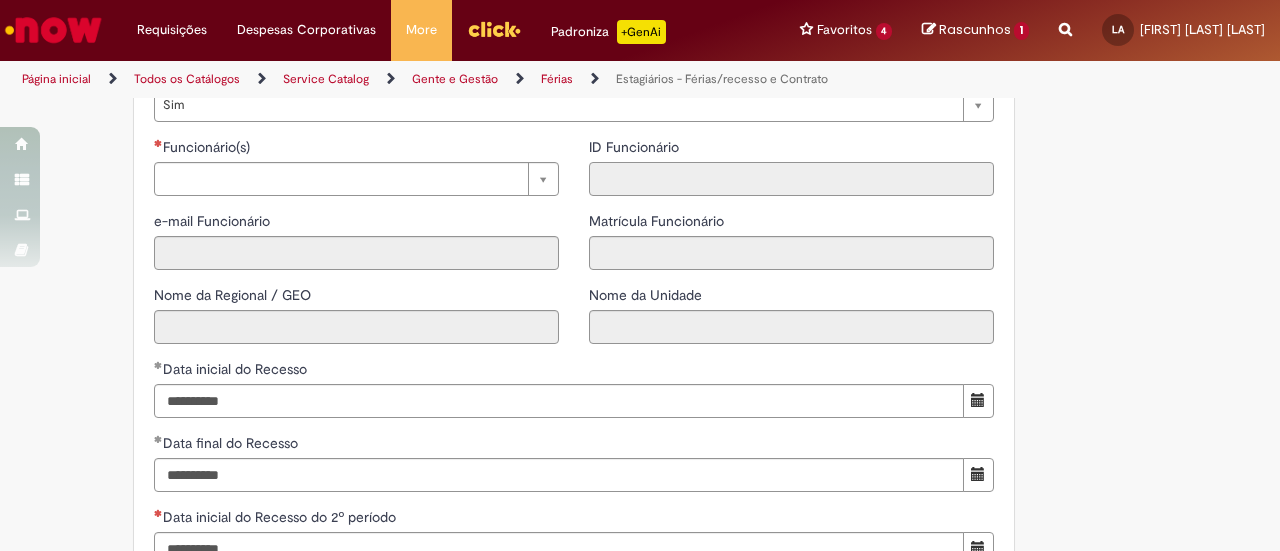 click on "ID Funcionário" at bounding box center (791, 179) 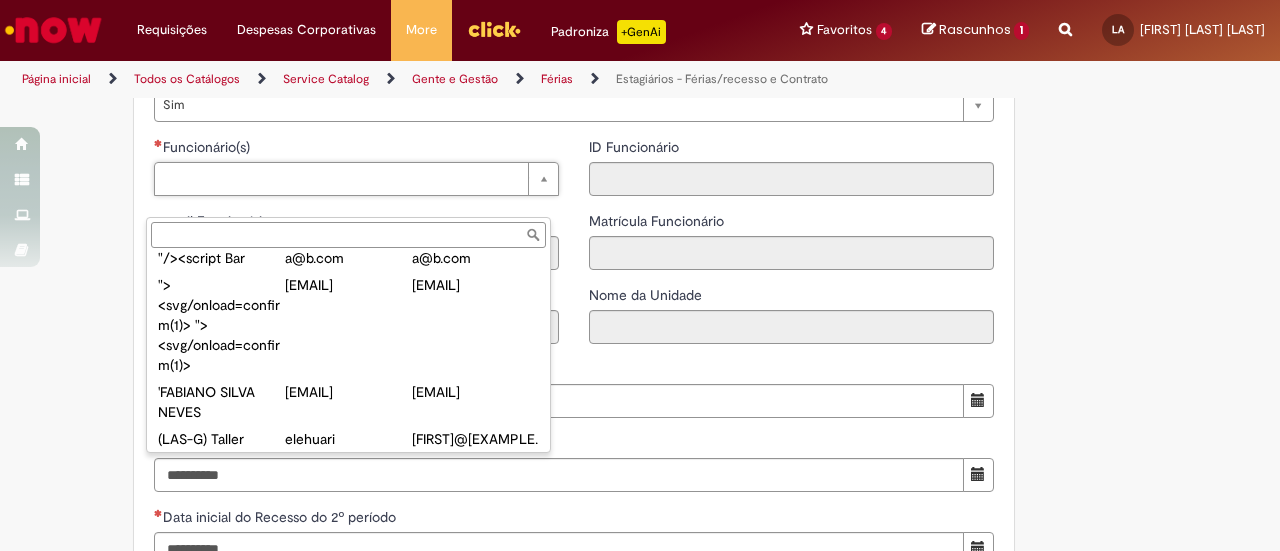 scroll, scrollTop: 322, scrollLeft: 0, axis: vertical 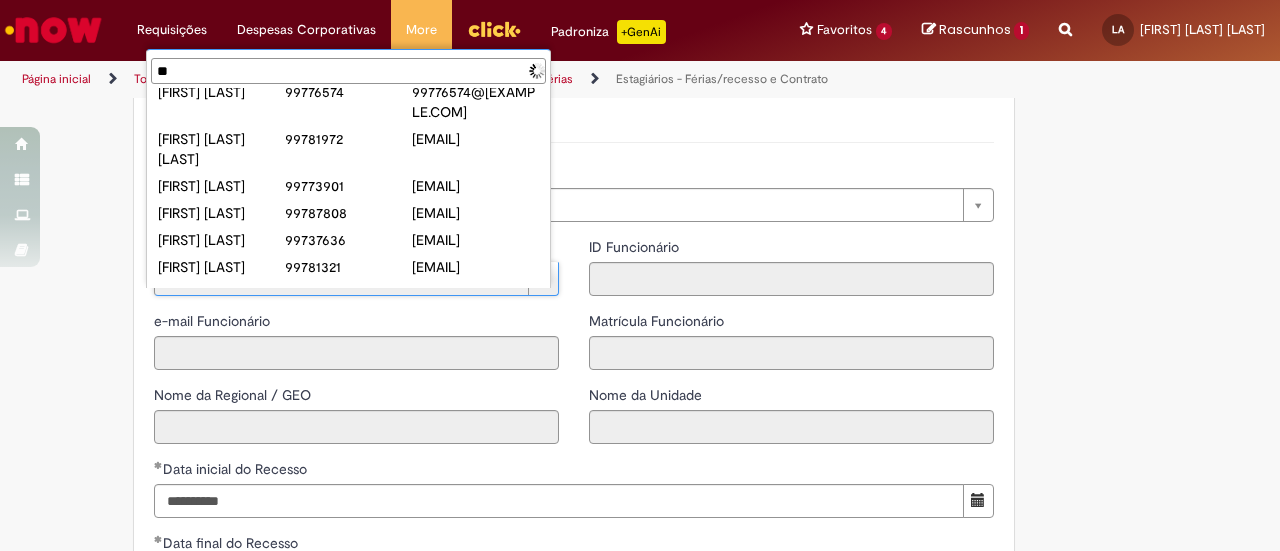 type on "*" 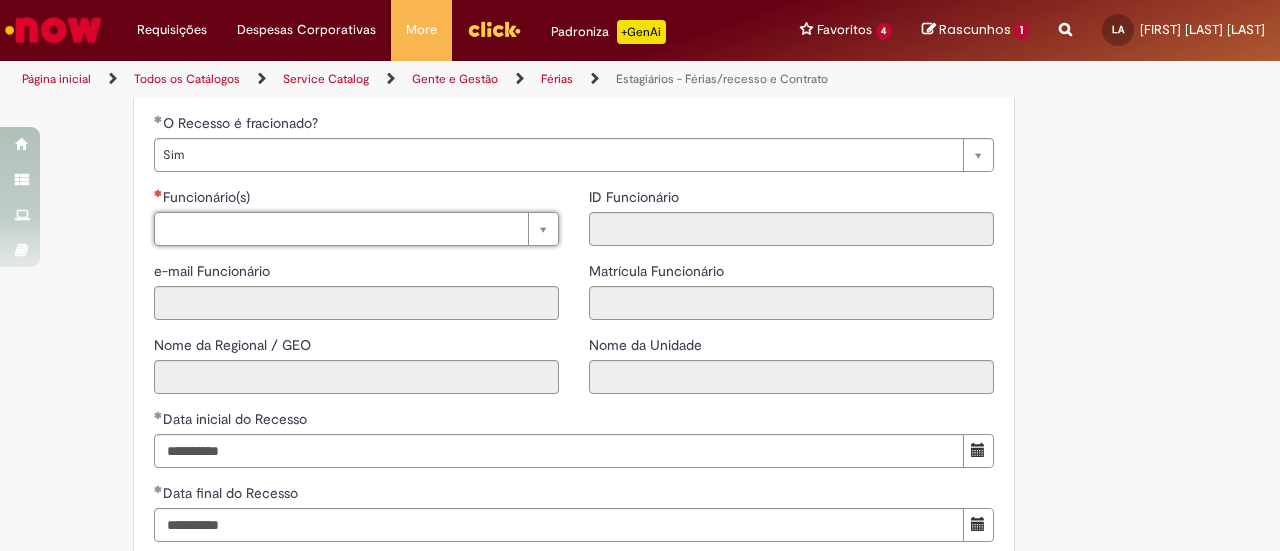 scroll, scrollTop: 1605, scrollLeft: 0, axis: vertical 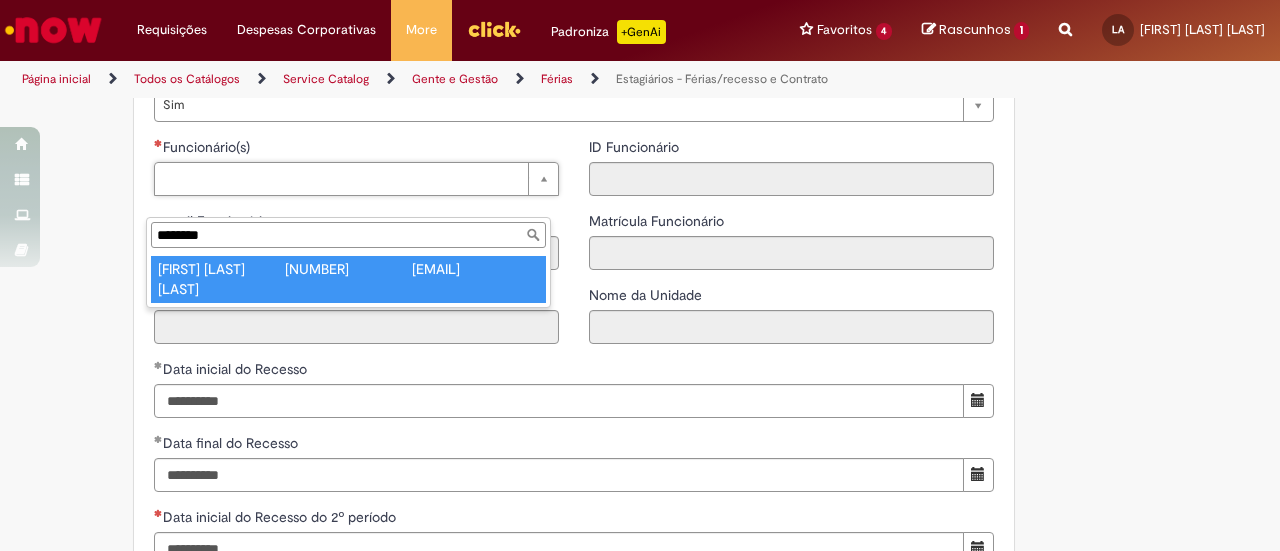 type on "********" 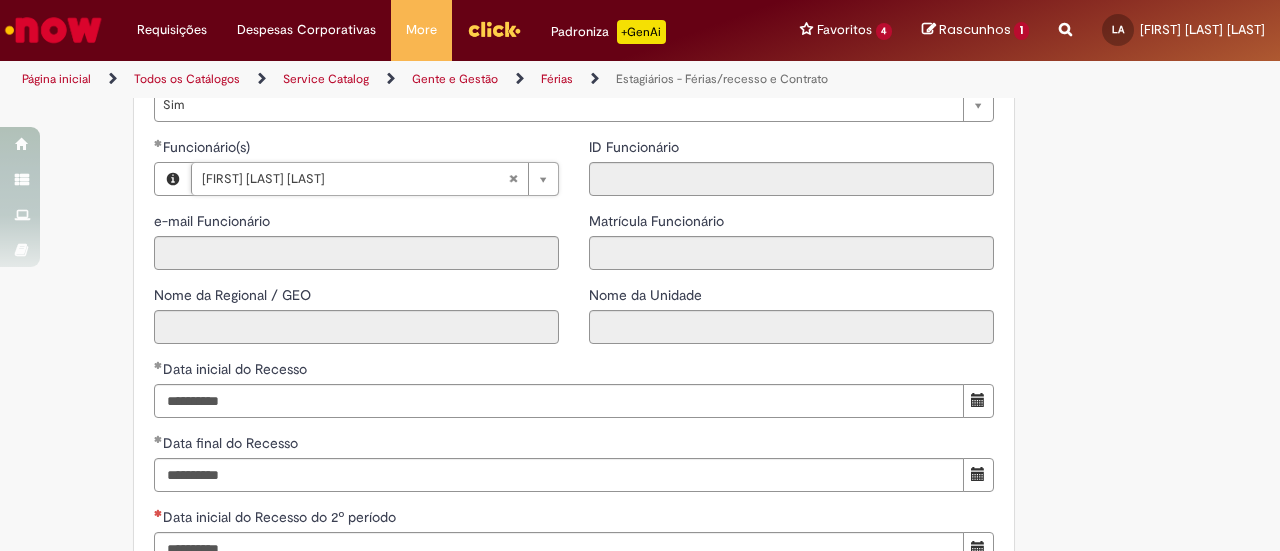 type on "**********" 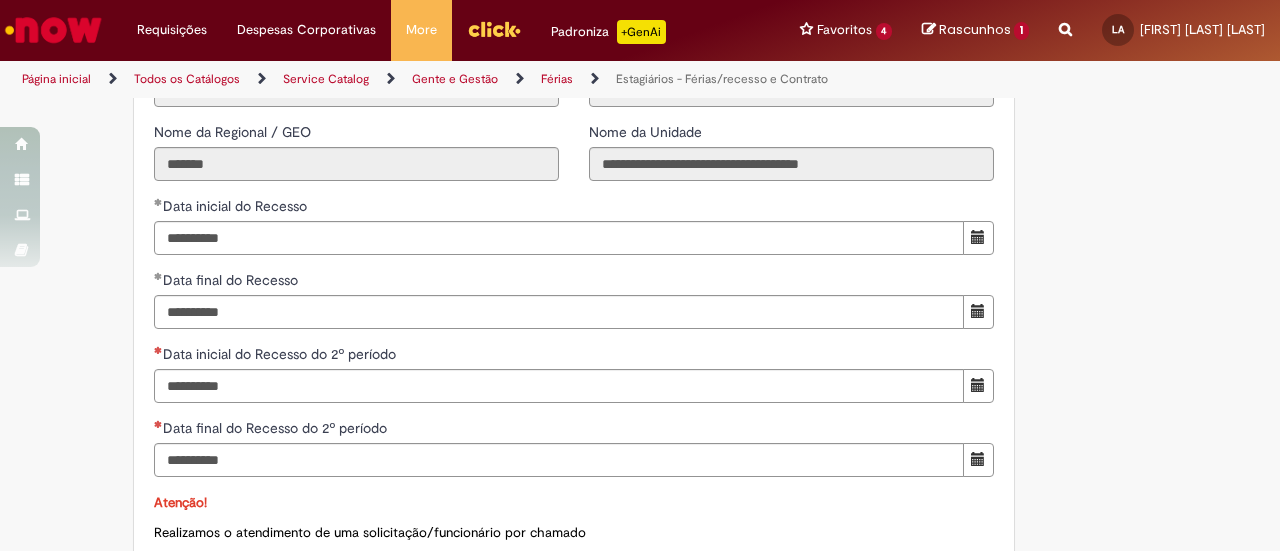 scroll, scrollTop: 1905, scrollLeft: 0, axis: vertical 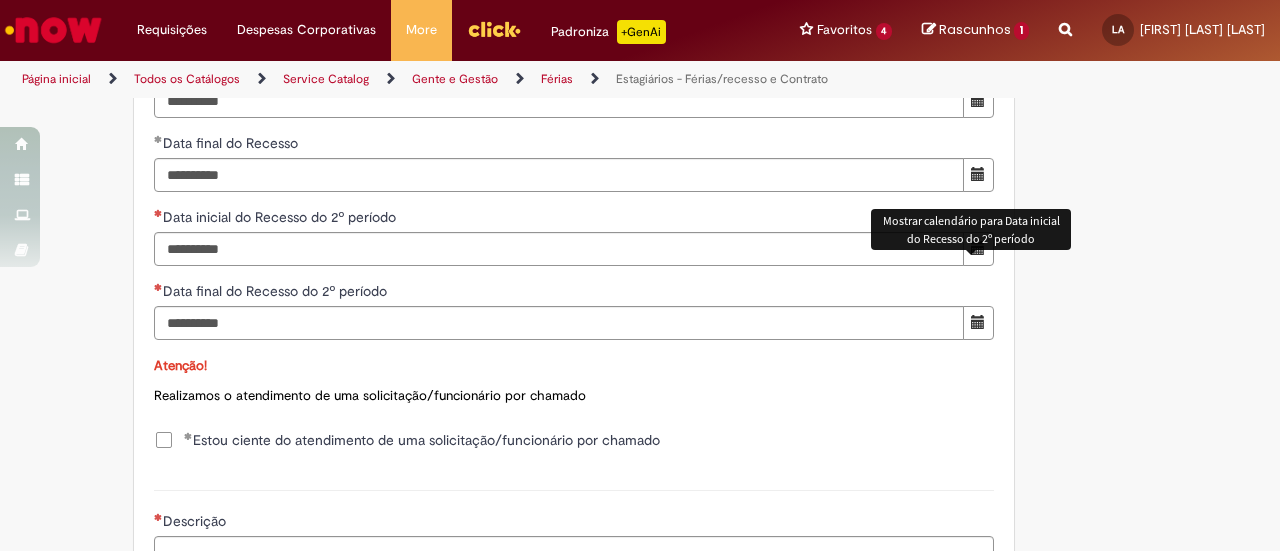 click at bounding box center [978, 248] 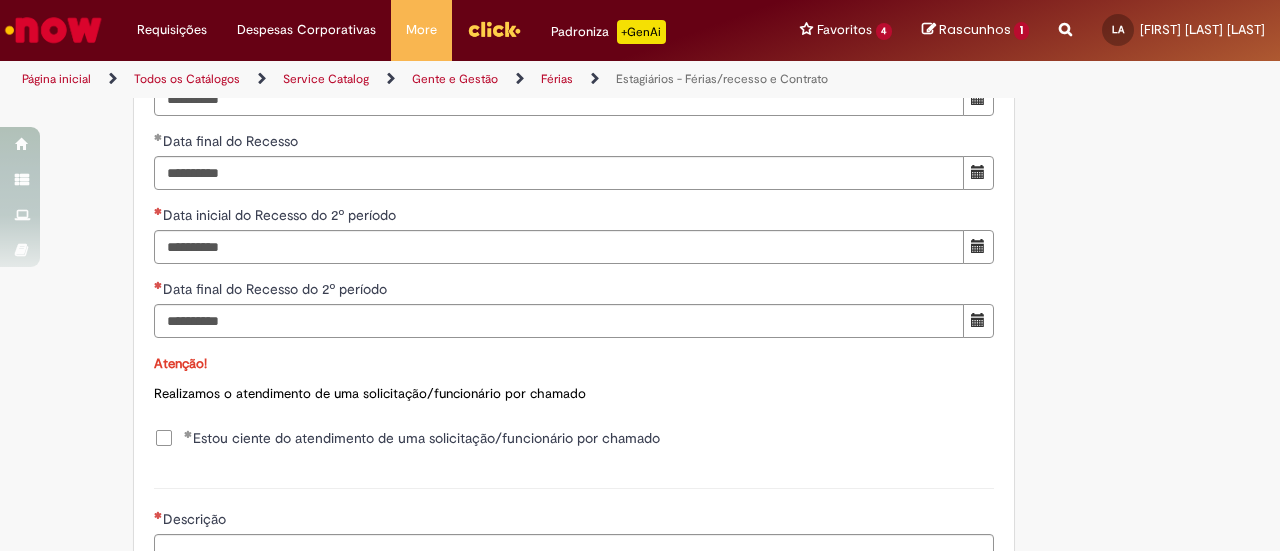 scroll, scrollTop: 1905, scrollLeft: 0, axis: vertical 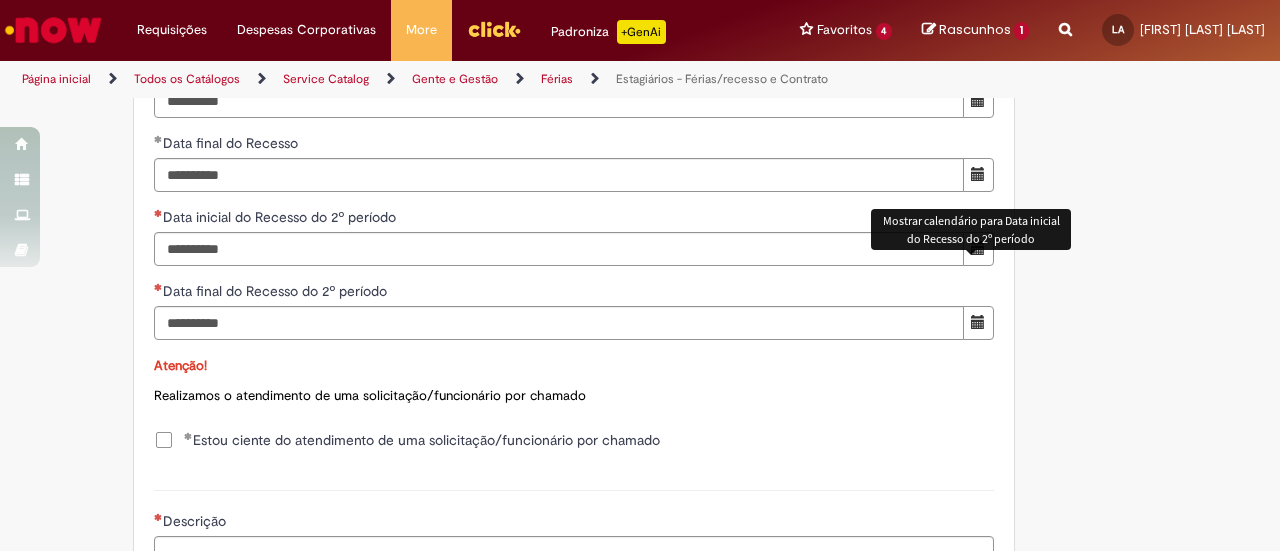 click at bounding box center (978, 249) 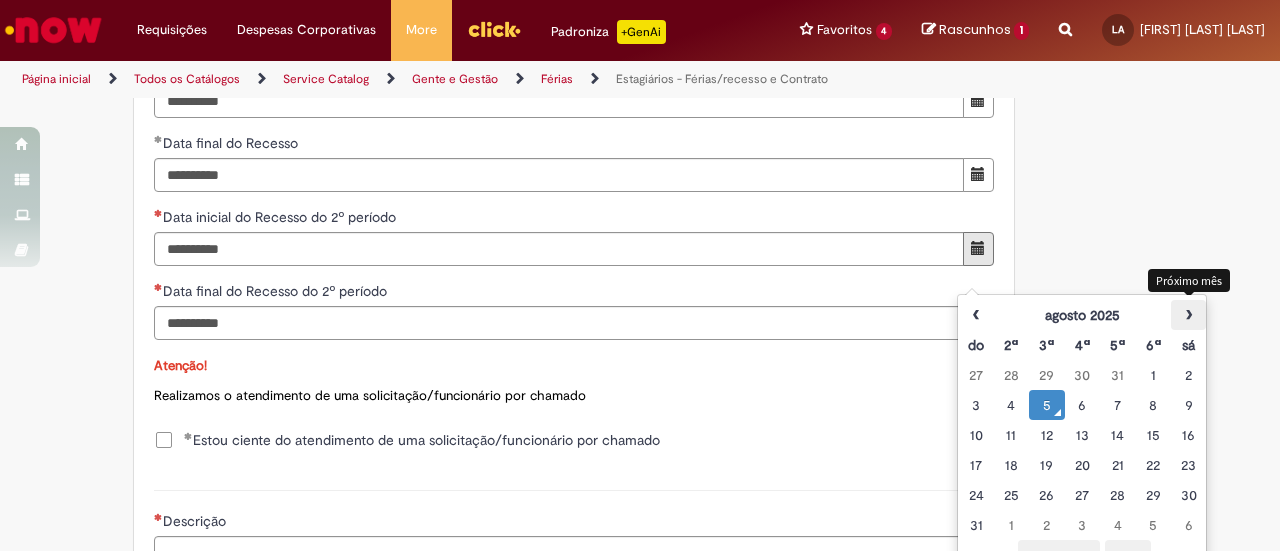 click on "›" at bounding box center [1188, 315] 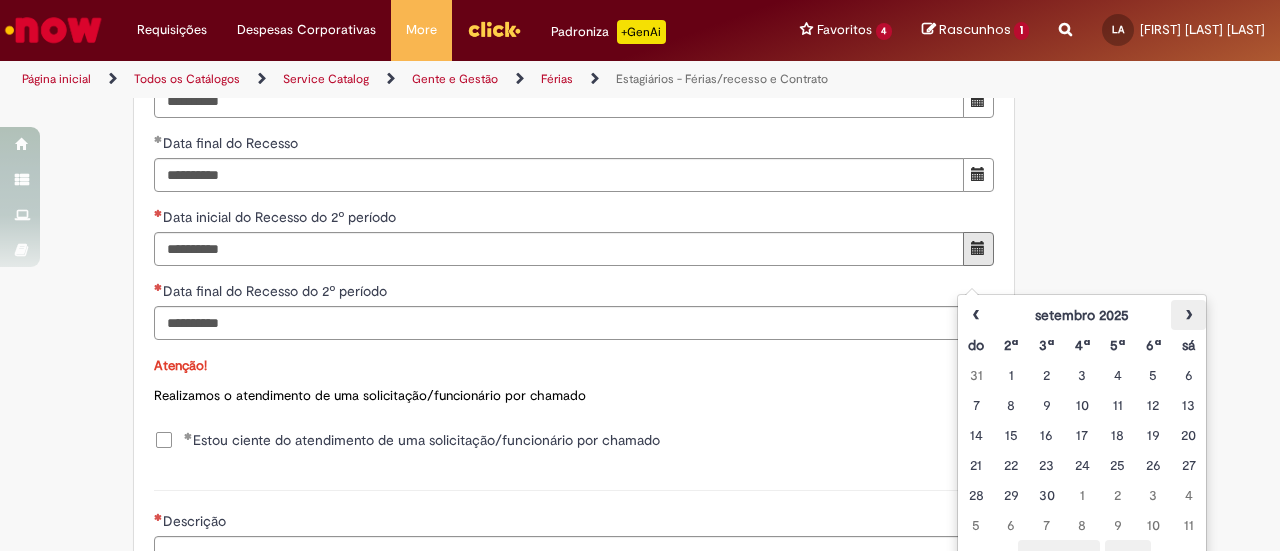 click on "›" at bounding box center [1188, 315] 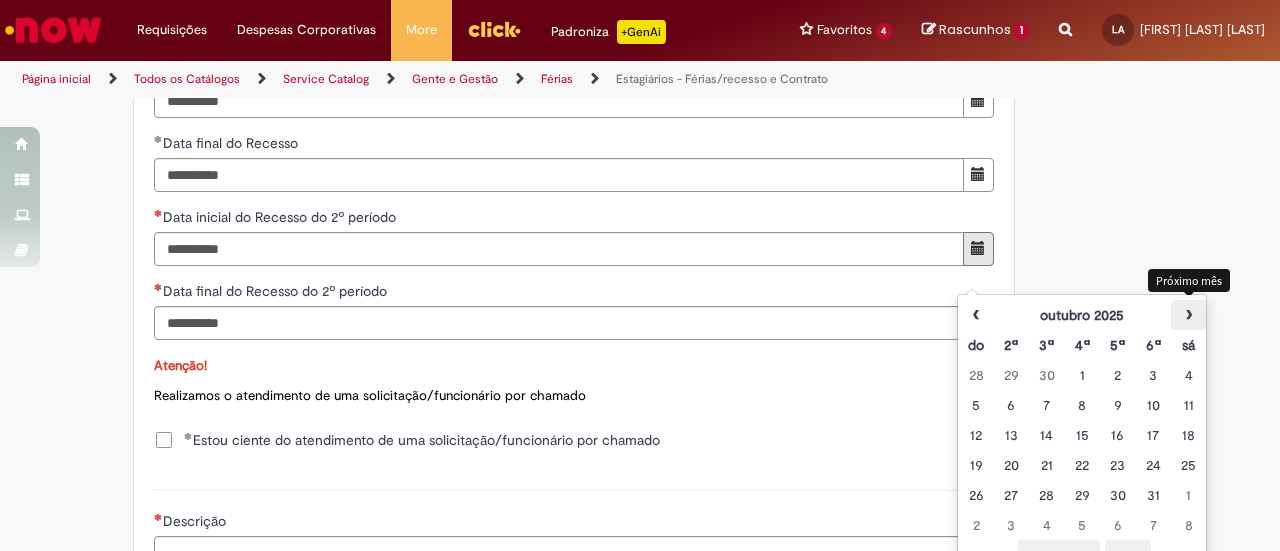 click on "›" at bounding box center (1188, 315) 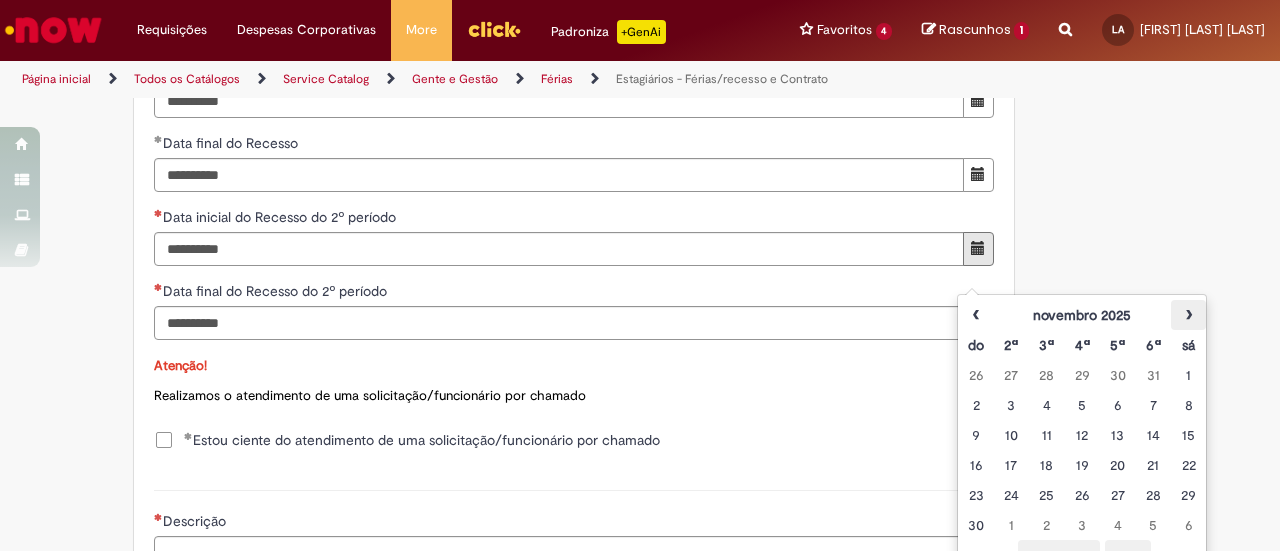 click on "›" at bounding box center [1188, 315] 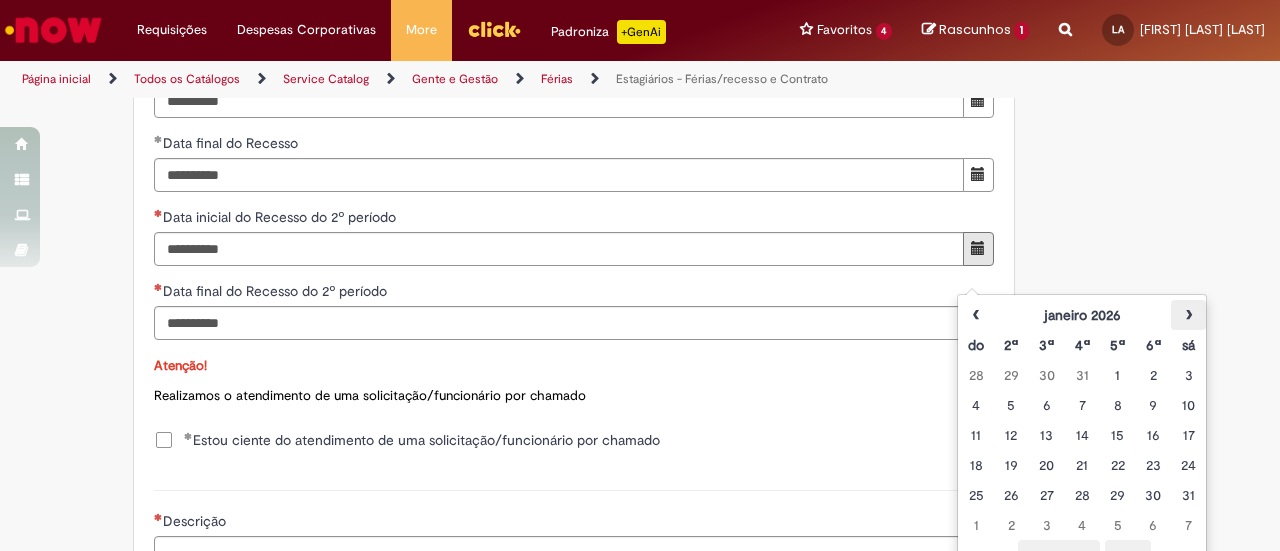 click on "›" at bounding box center (1188, 315) 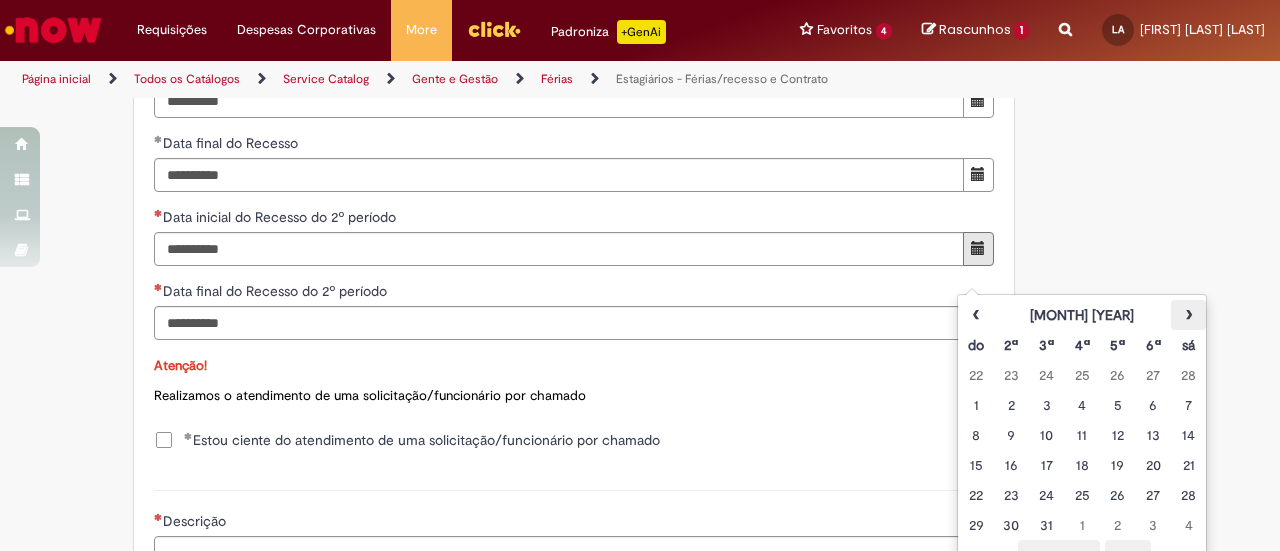 click on "›" at bounding box center [1188, 315] 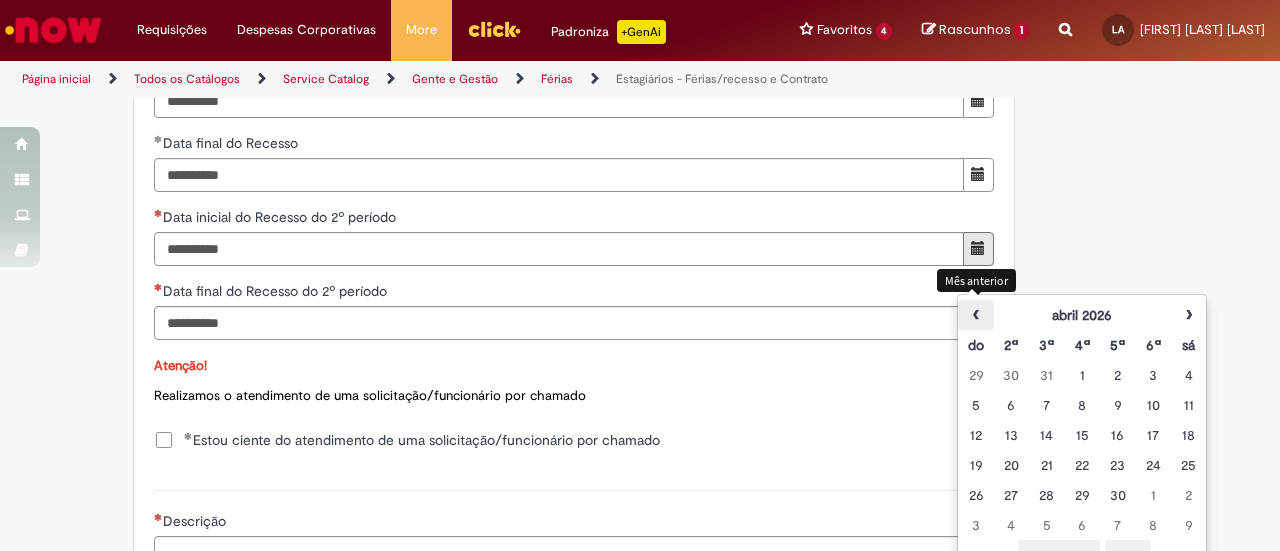 click on "‹" at bounding box center (975, 315) 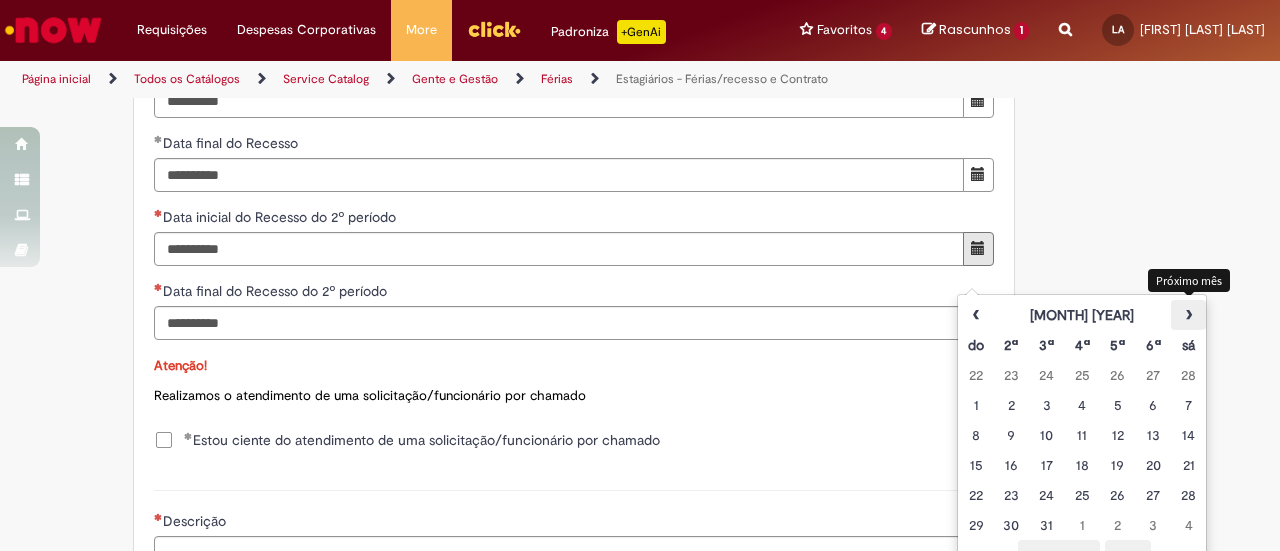 click on "›" at bounding box center (1188, 315) 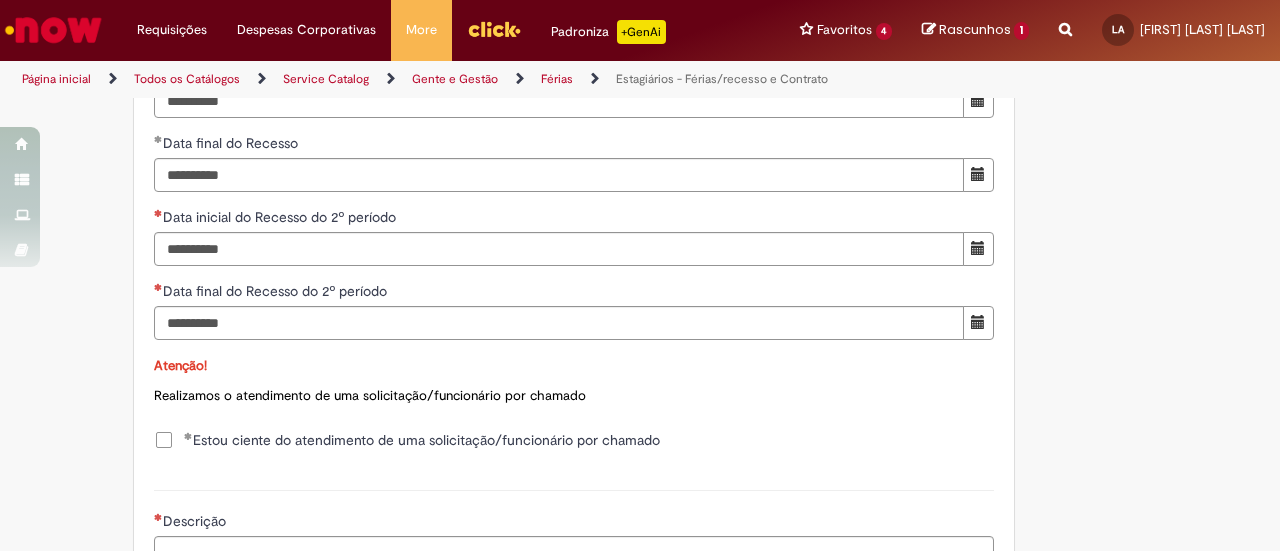 click on "**********" at bounding box center (574, -210) 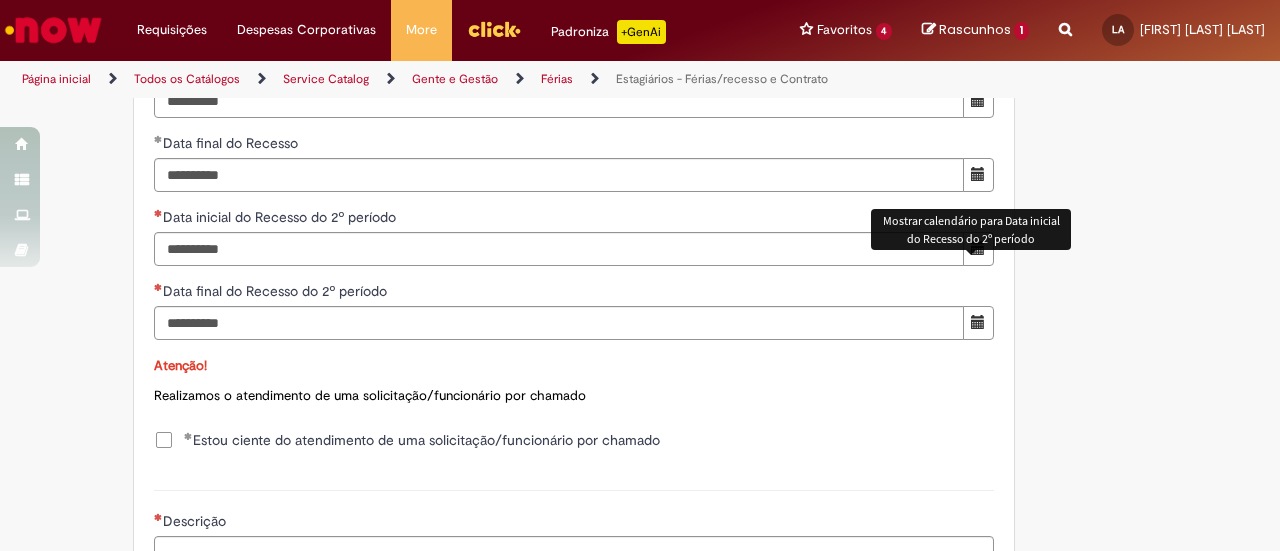 click at bounding box center (978, 248) 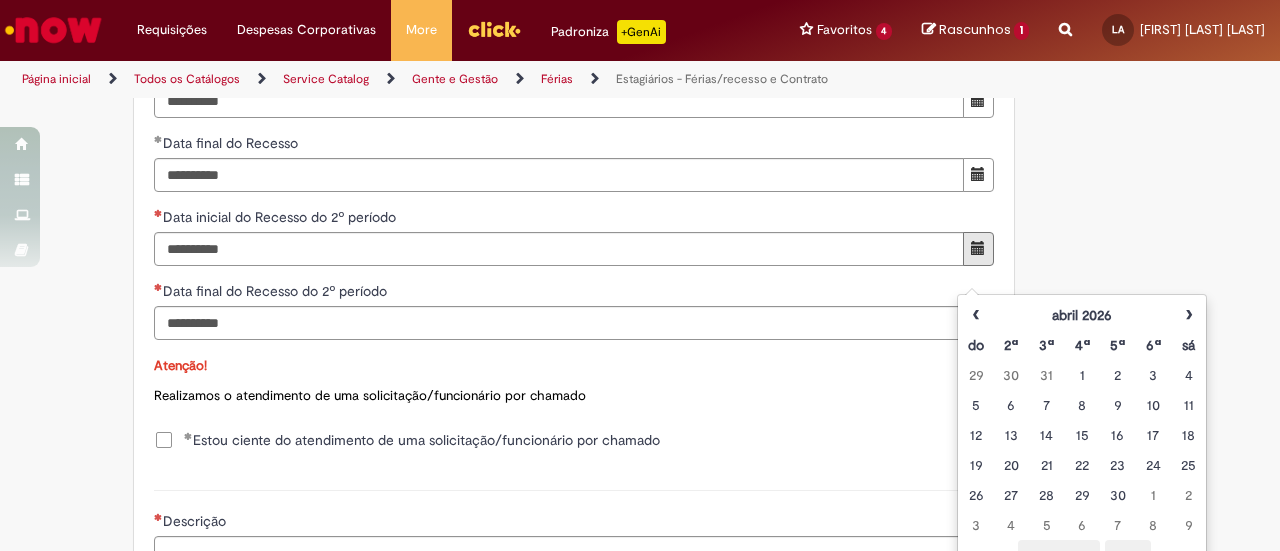 click on "Realizamos o atendimento de uma solicitação/funcionário por chamado" at bounding box center [574, 395] 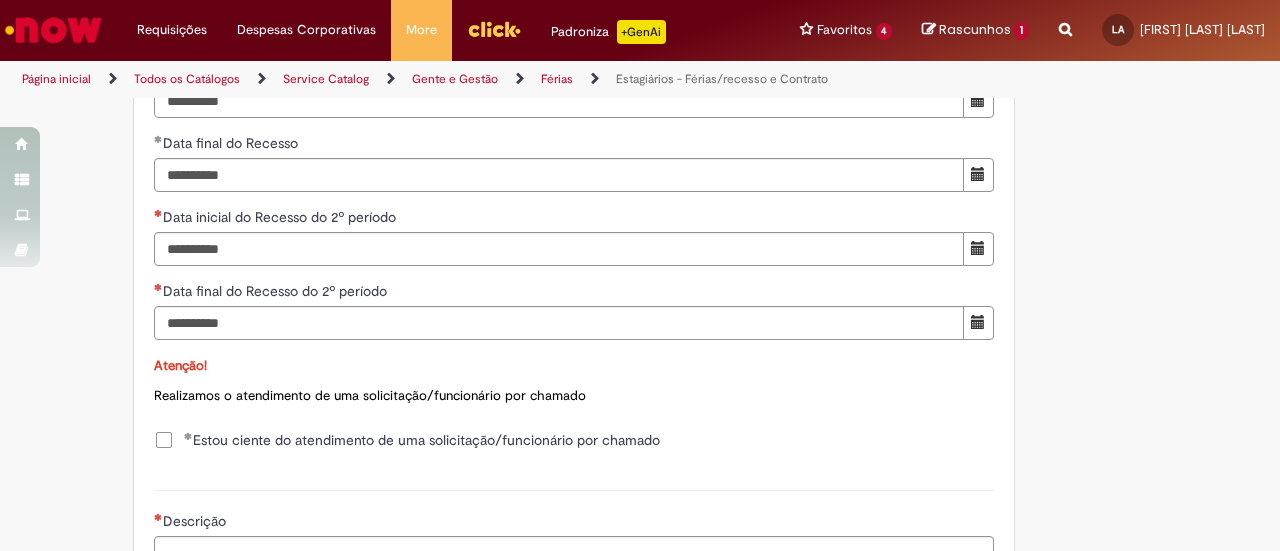scroll, scrollTop: 2005, scrollLeft: 0, axis: vertical 